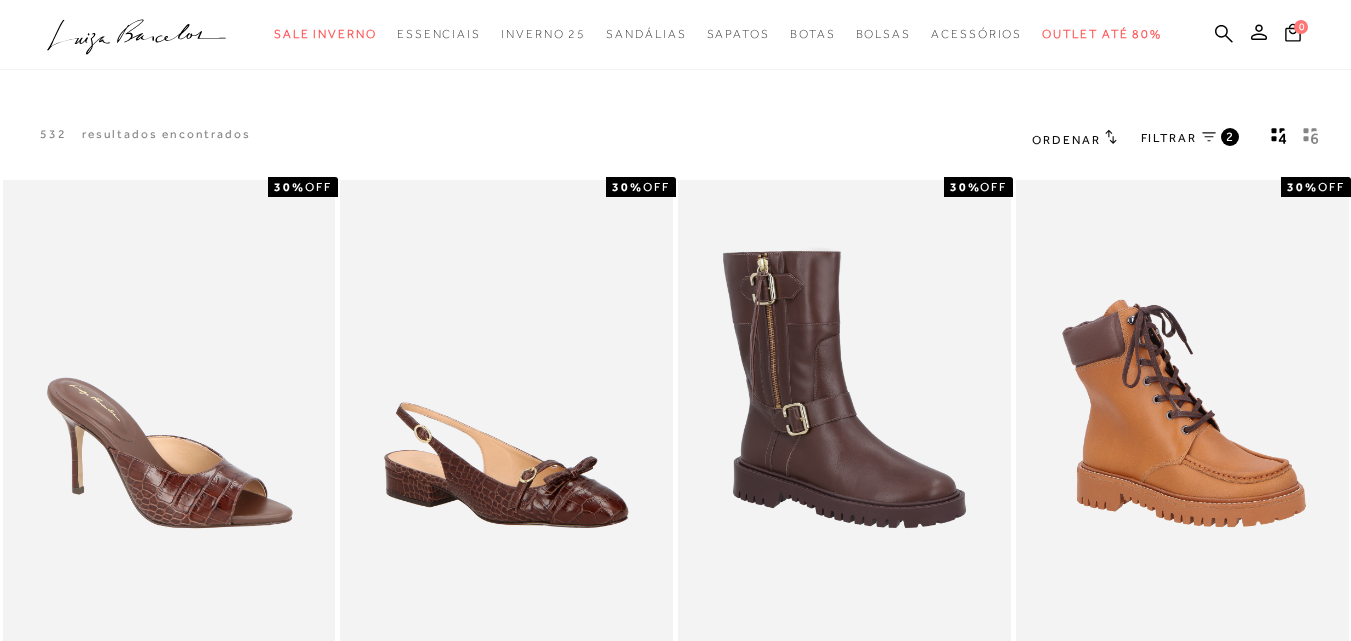 scroll, scrollTop: 0, scrollLeft: 0, axis: both 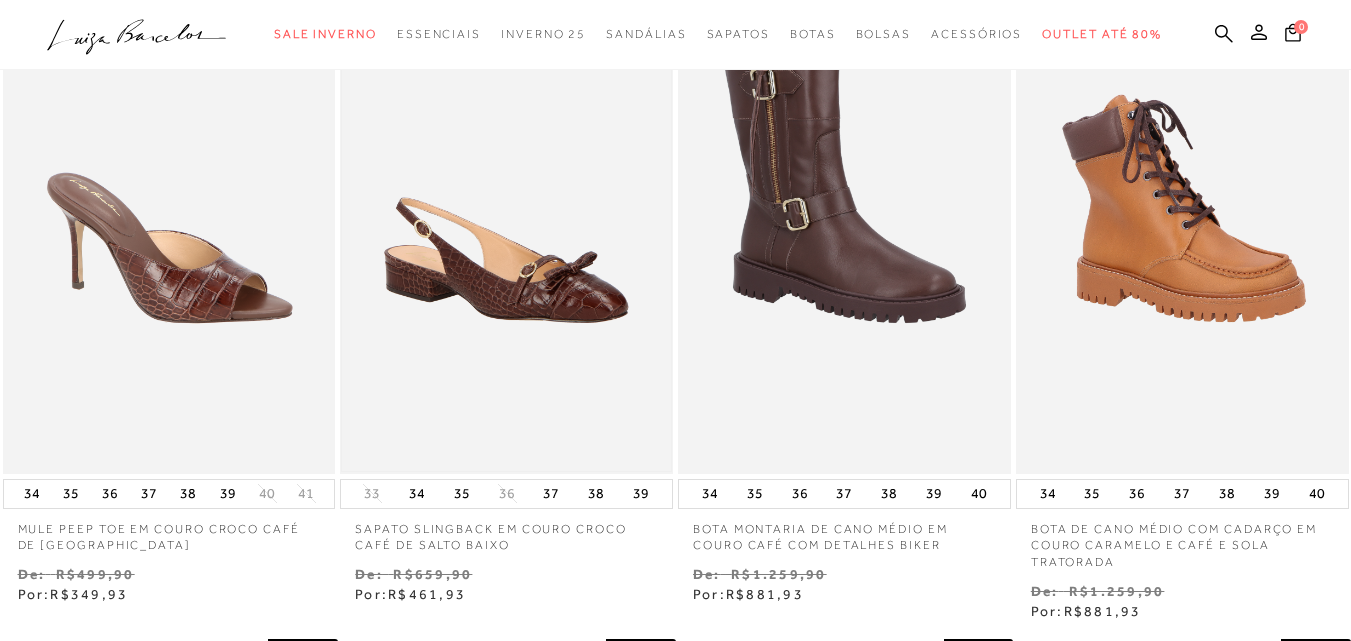 click at bounding box center (506, 224) 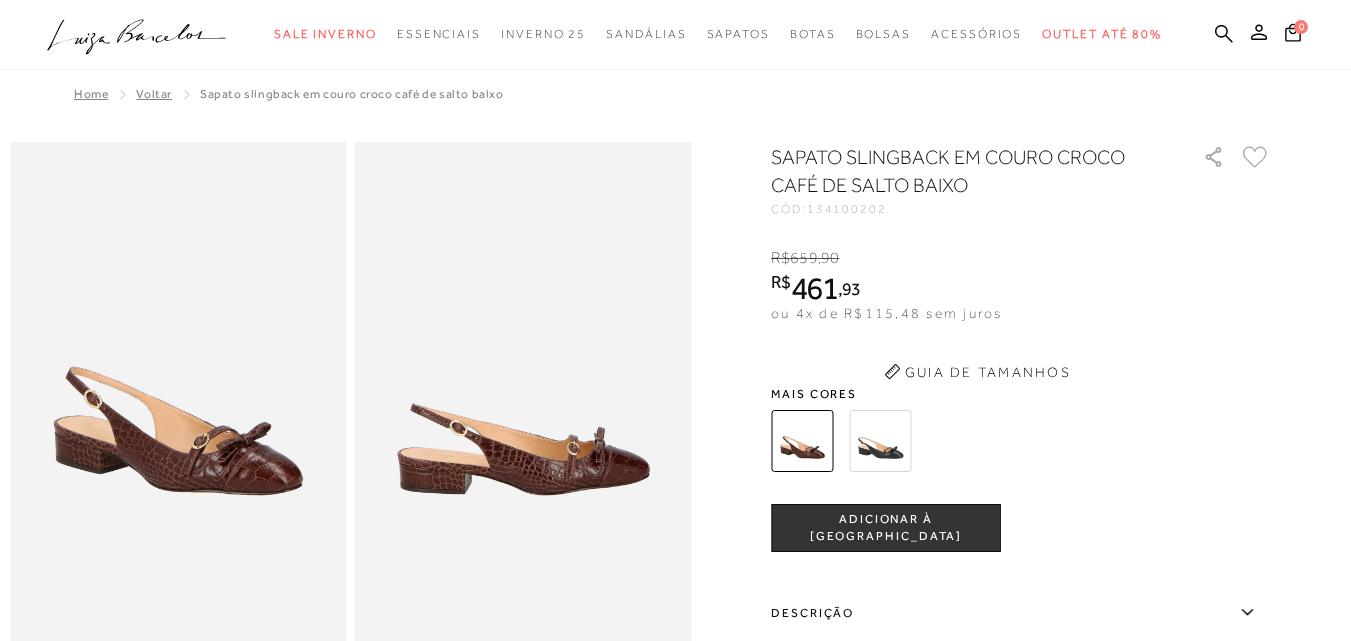 scroll, scrollTop: 0, scrollLeft: 0, axis: both 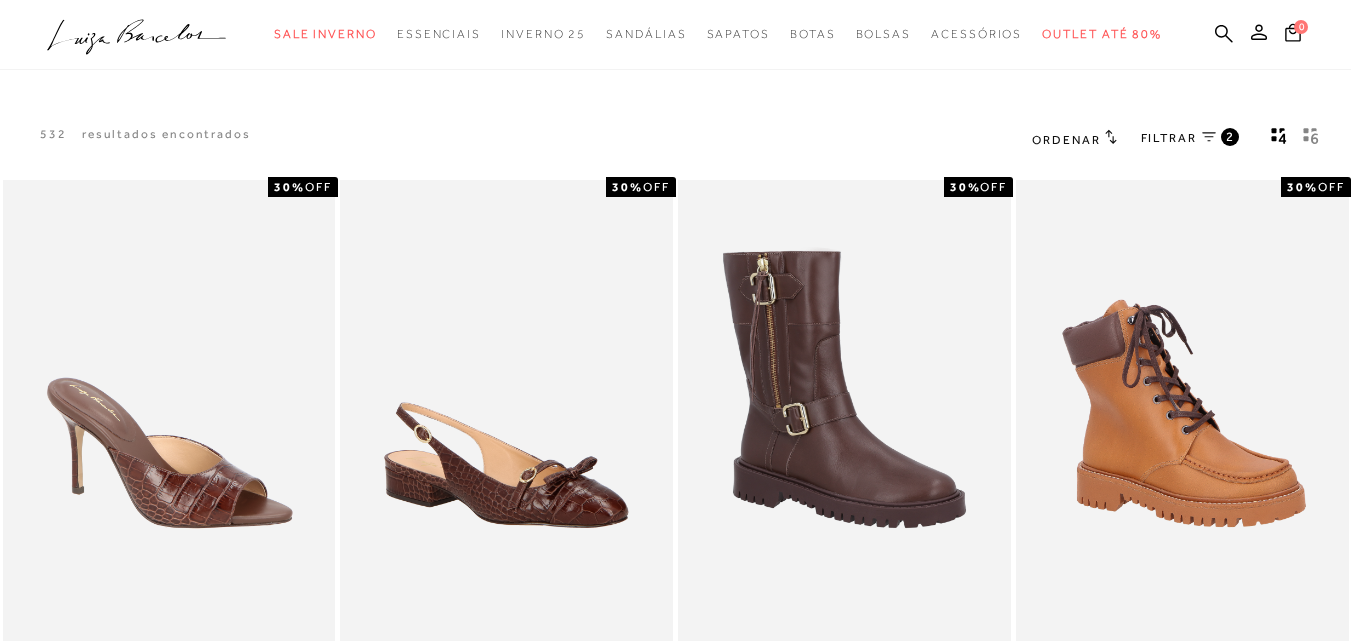 click on "FILTRAR" at bounding box center [1169, 138] 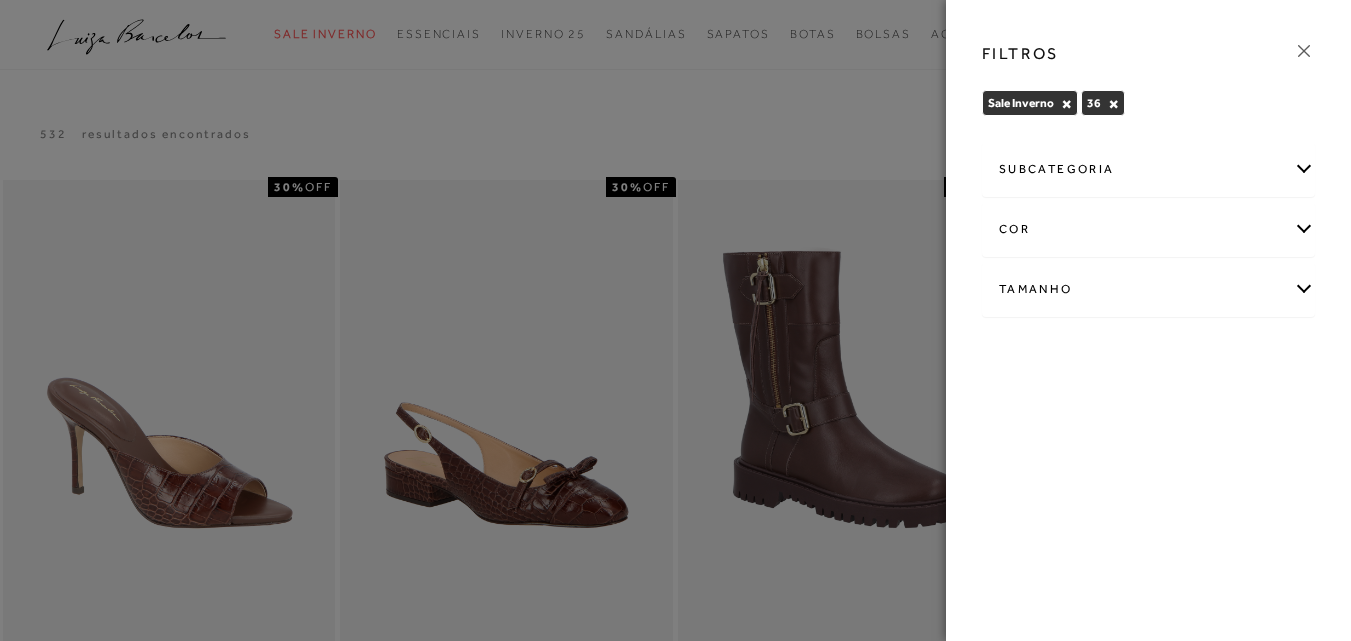 click 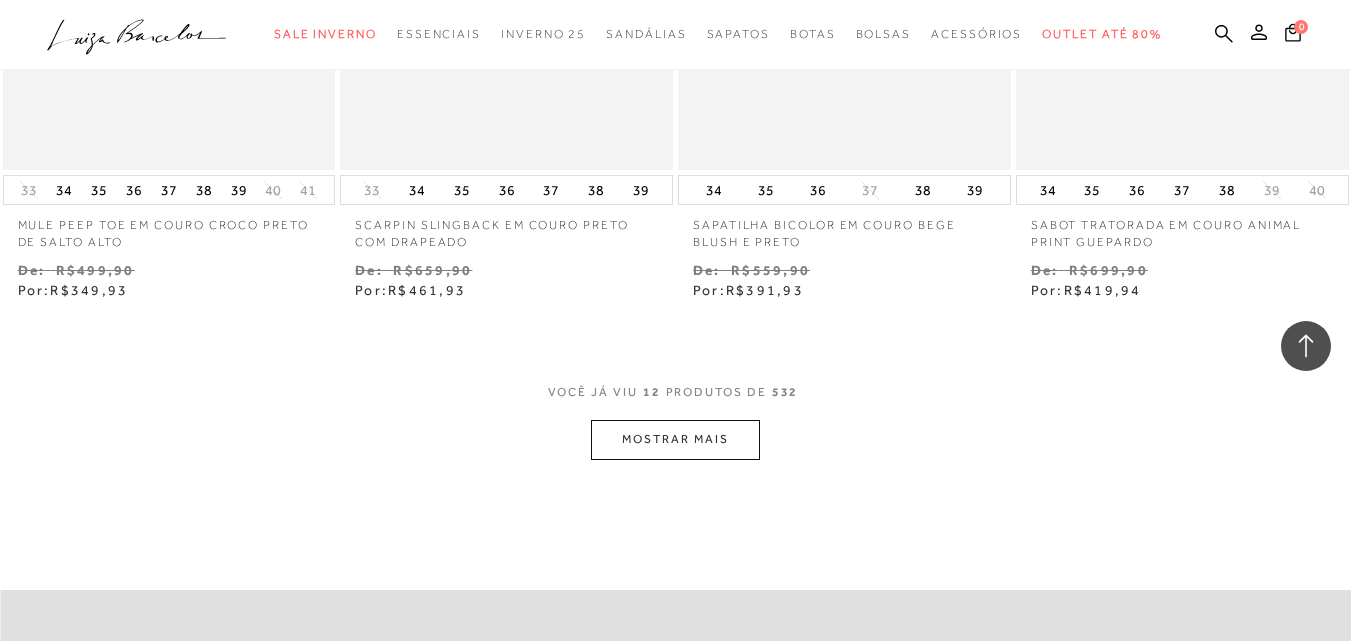 scroll, scrollTop: 1848, scrollLeft: 0, axis: vertical 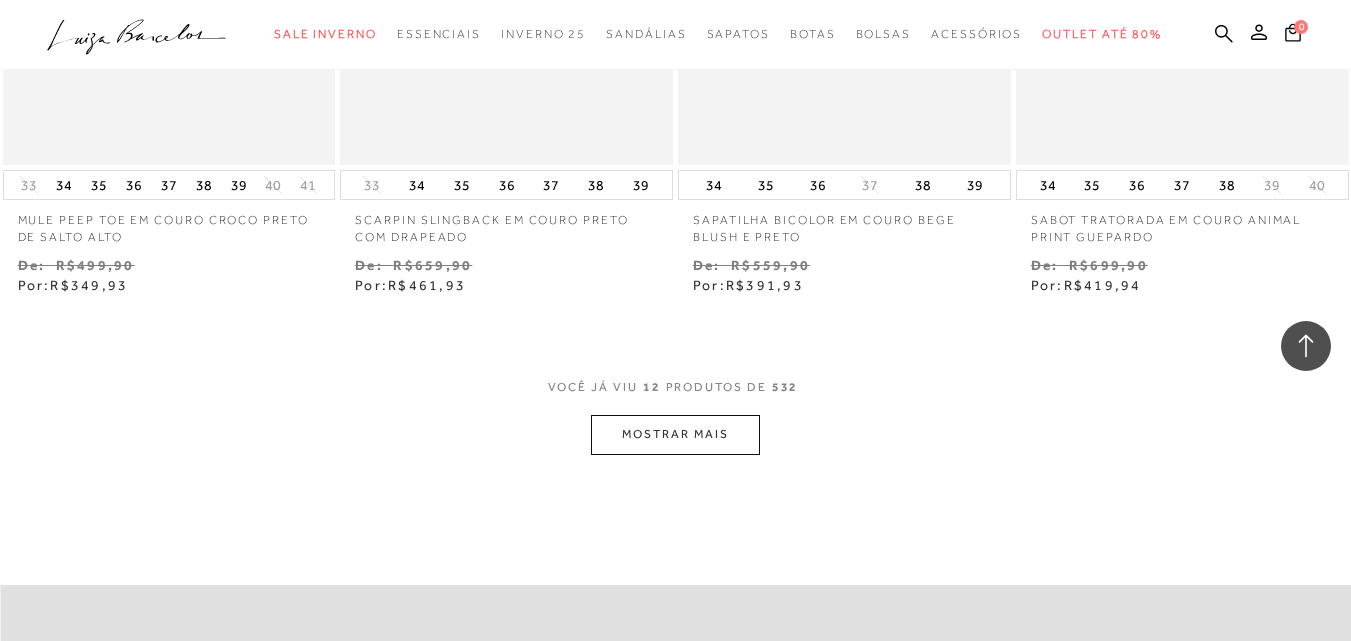 click on "MOSTRAR MAIS" at bounding box center [675, 434] 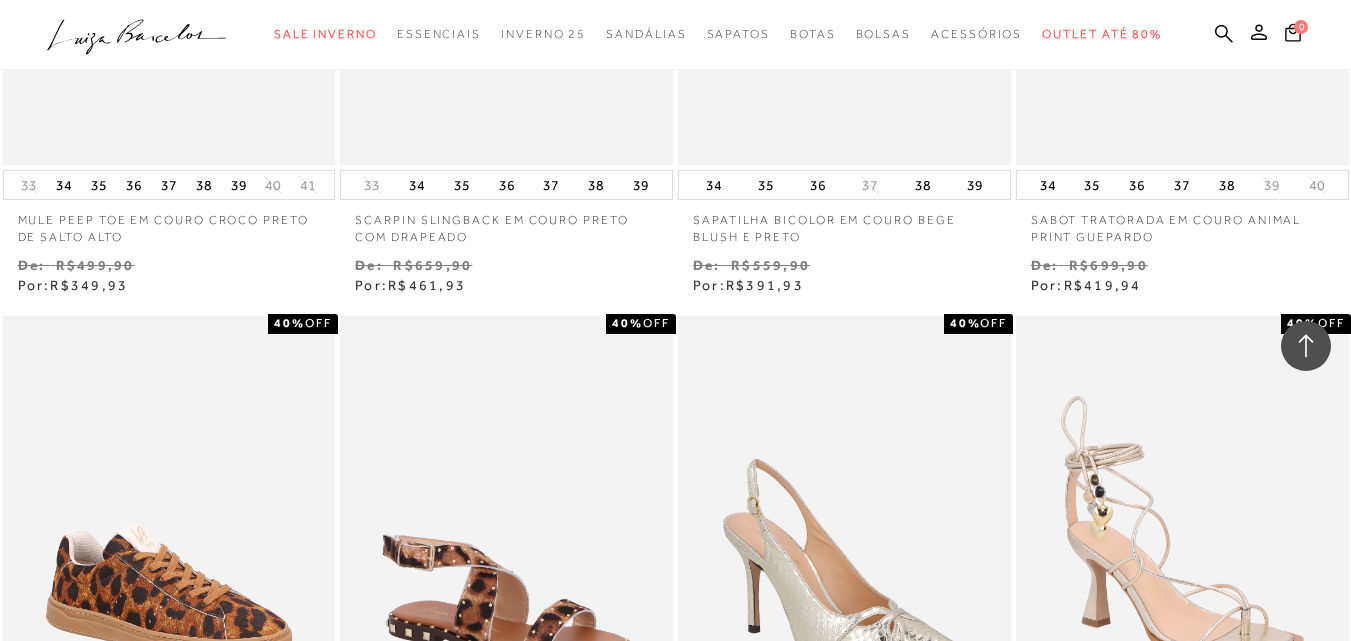 scroll, scrollTop: 2248, scrollLeft: 0, axis: vertical 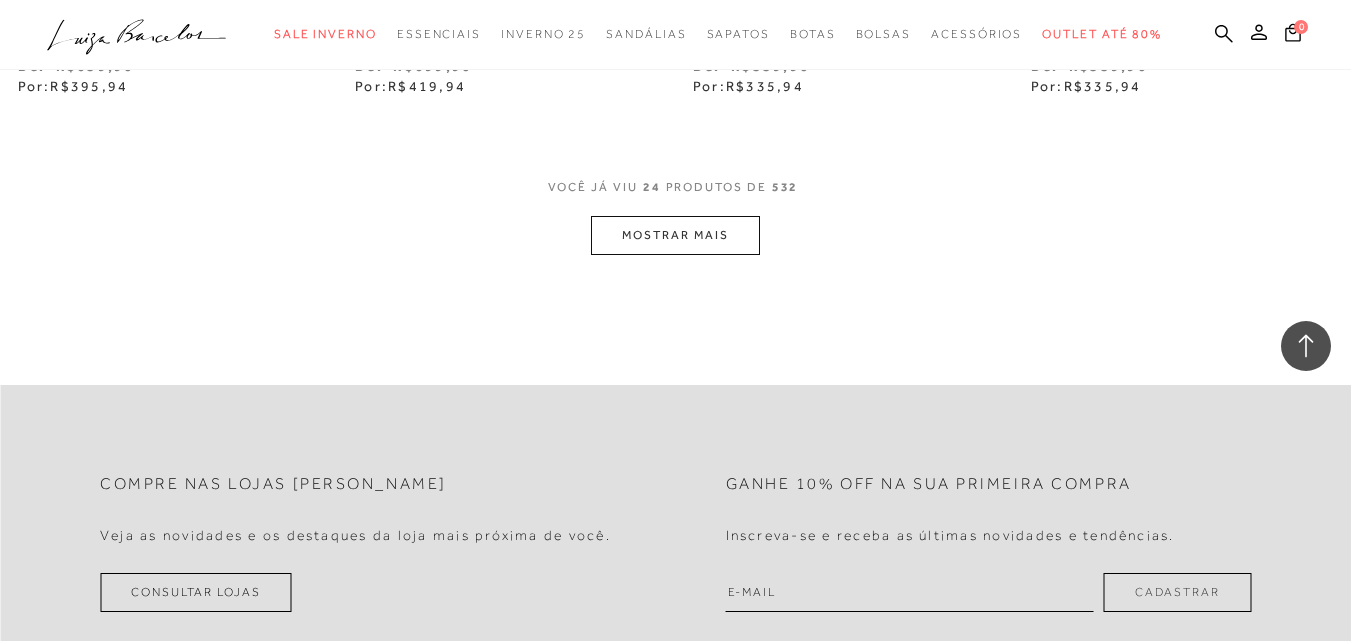 click on "MOSTRAR MAIS" at bounding box center (675, 235) 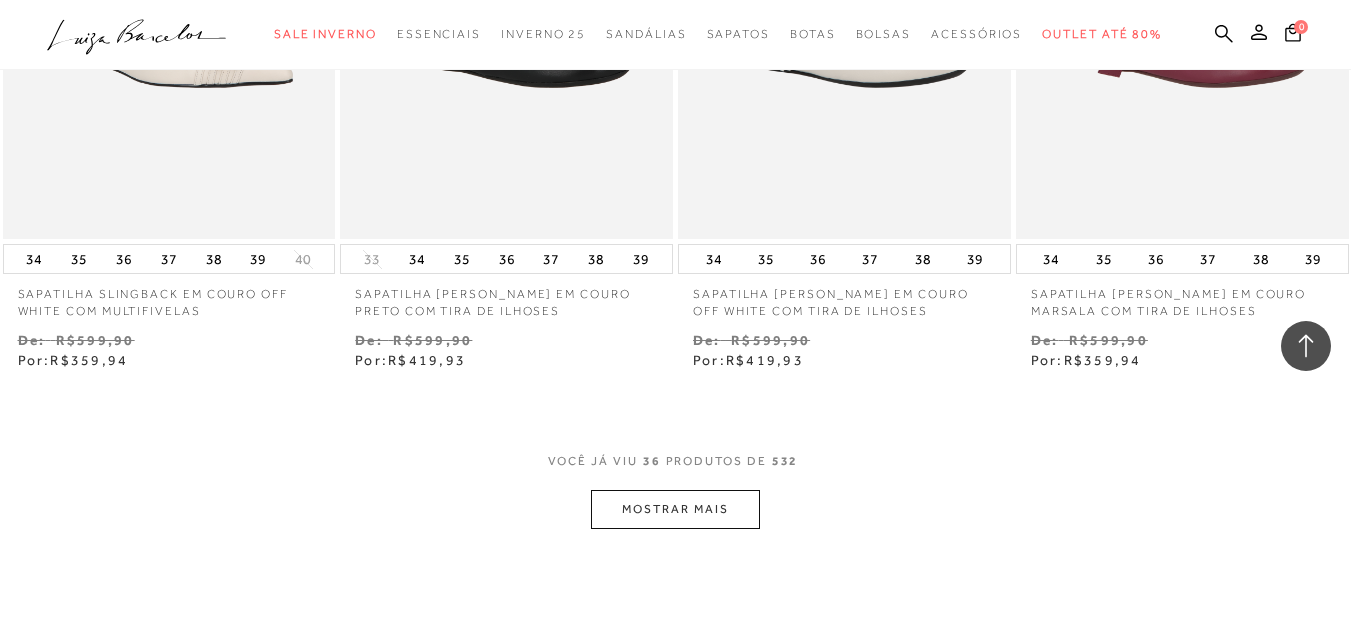 scroll, scrollTop: 6004, scrollLeft: 0, axis: vertical 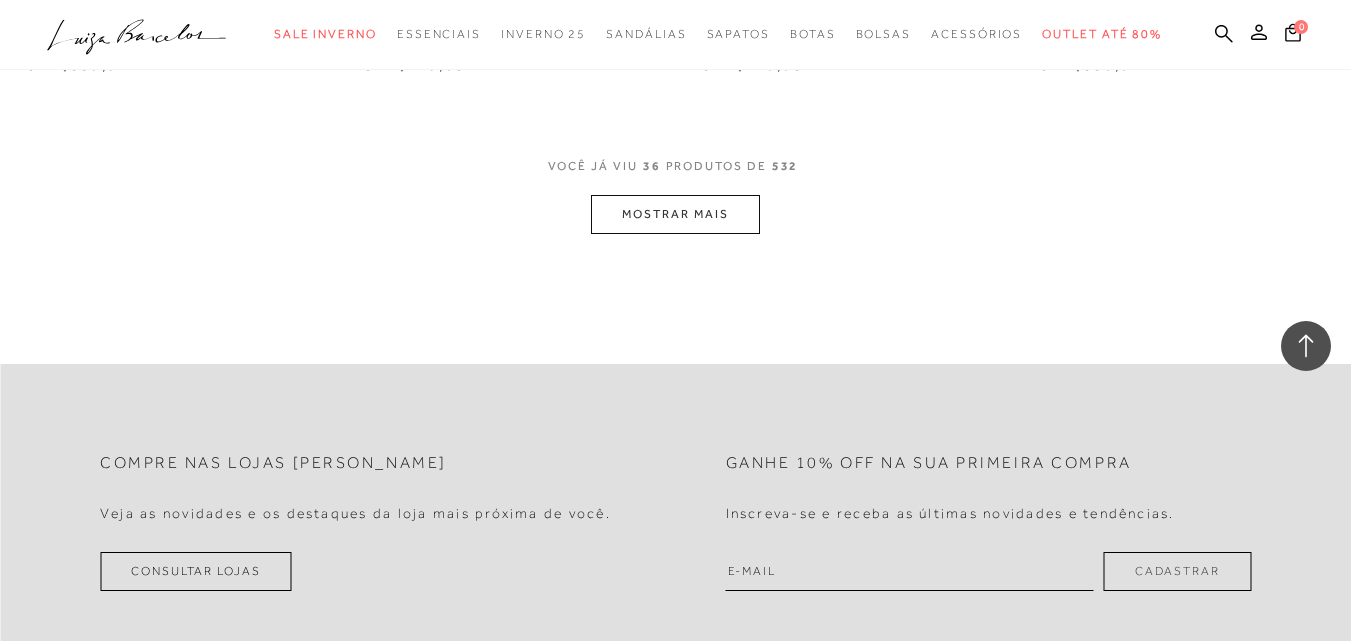 click on "MOSTRAR MAIS" at bounding box center [675, 214] 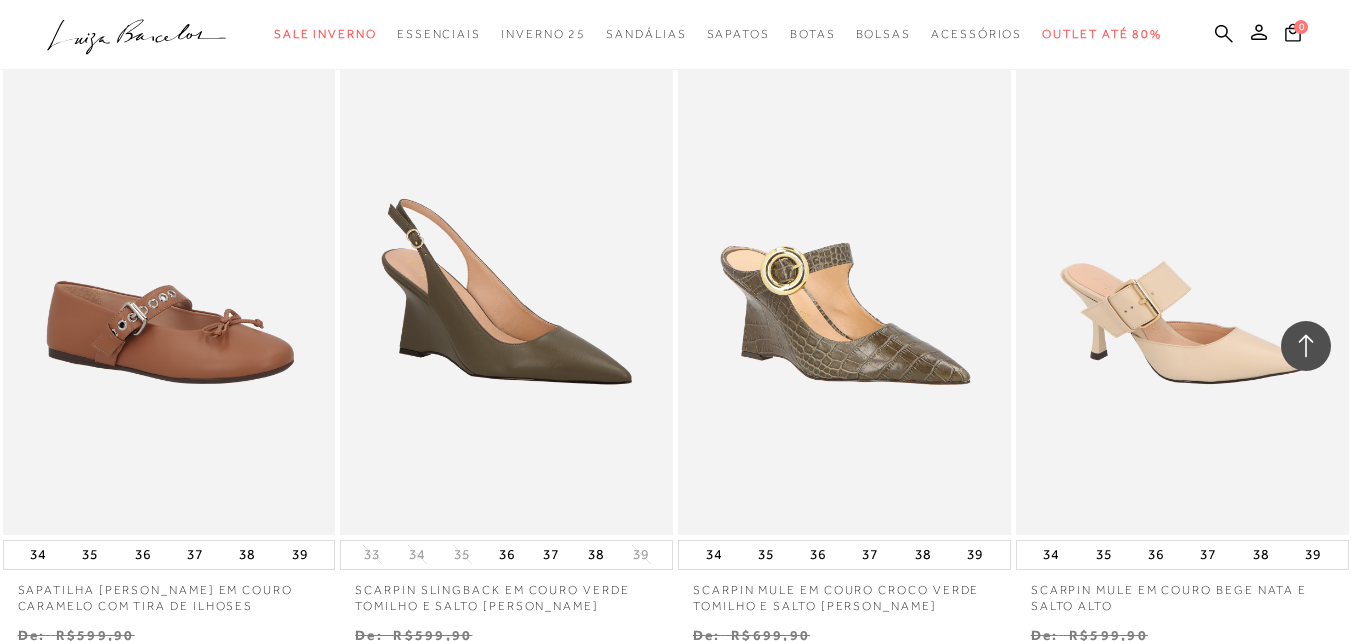 scroll, scrollTop: 6109, scrollLeft: 0, axis: vertical 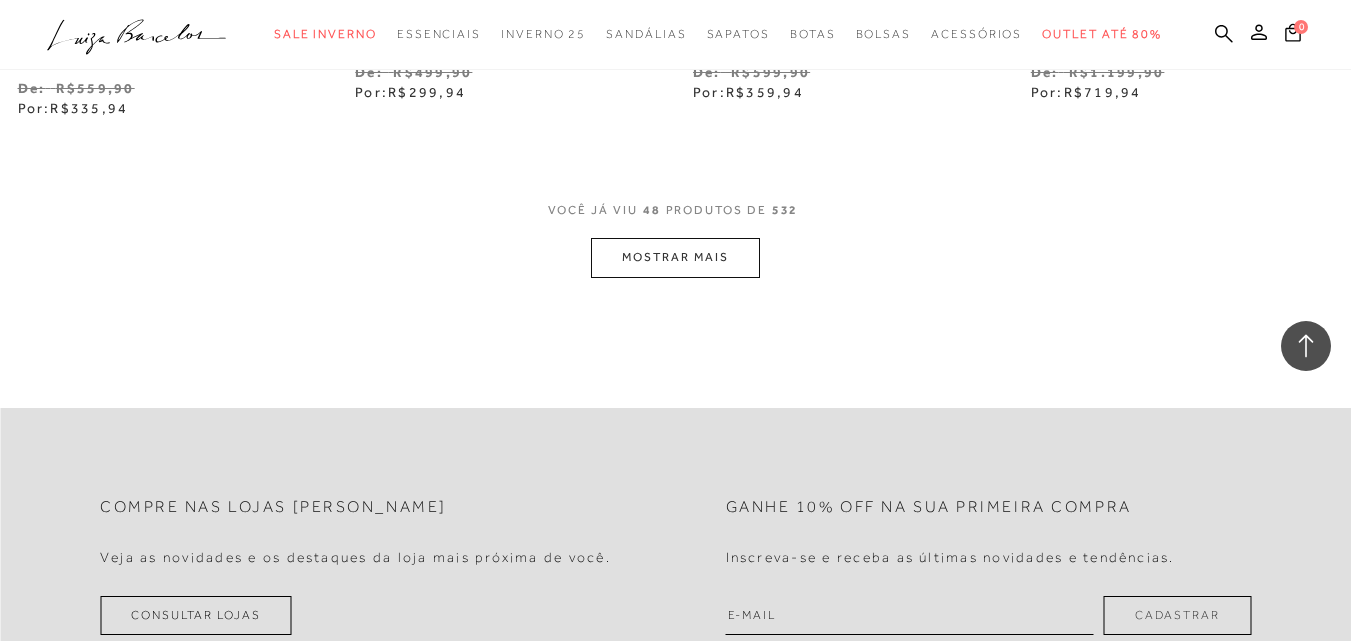 click on "MOSTRAR MAIS" at bounding box center [675, 257] 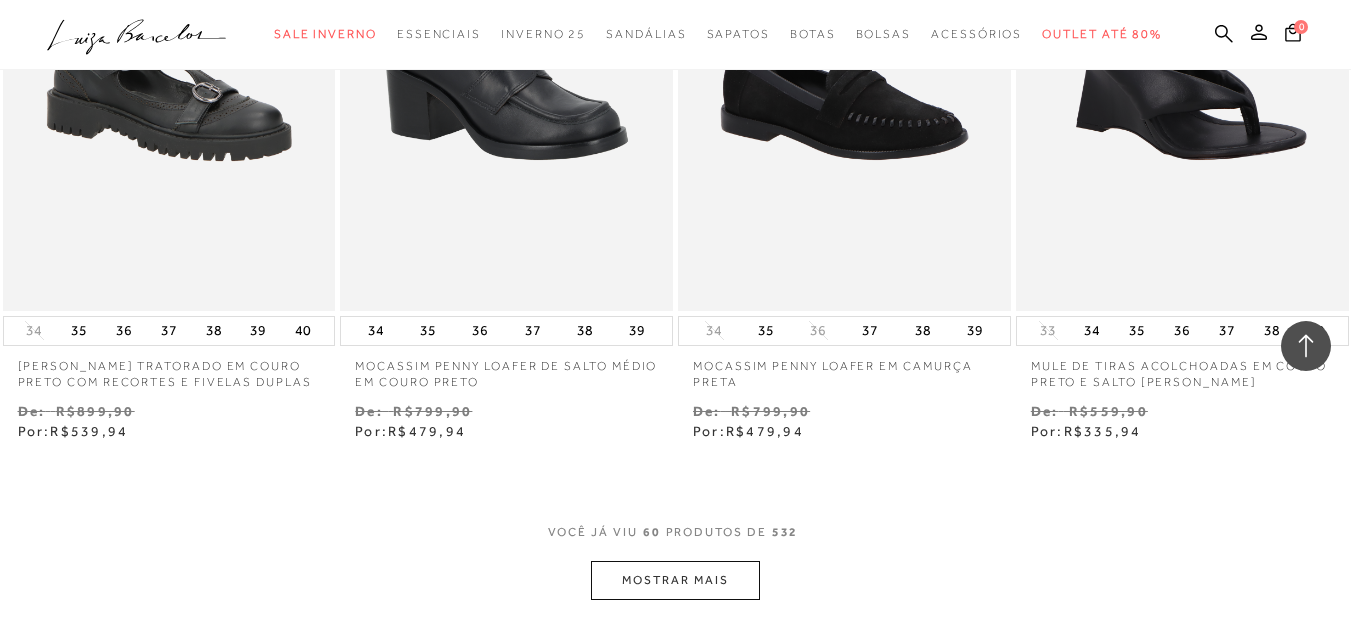 scroll, scrollTop: 9755, scrollLeft: 0, axis: vertical 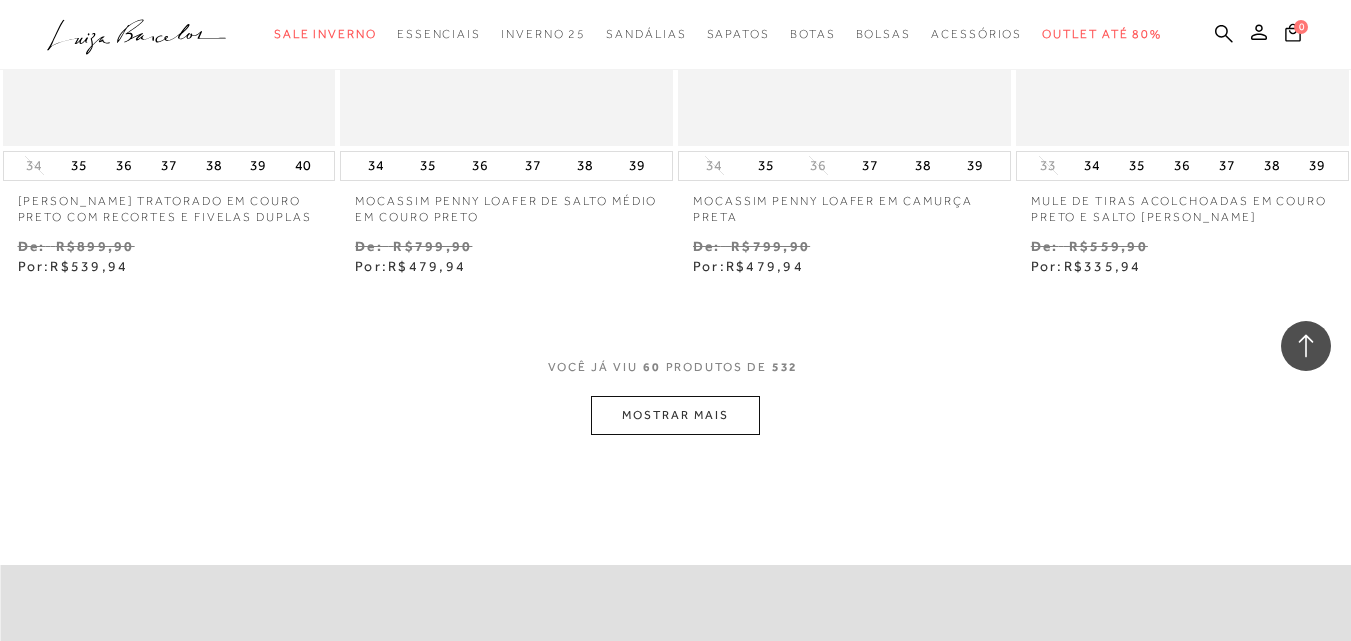 click on "MOSTRAR MAIS" at bounding box center [675, 415] 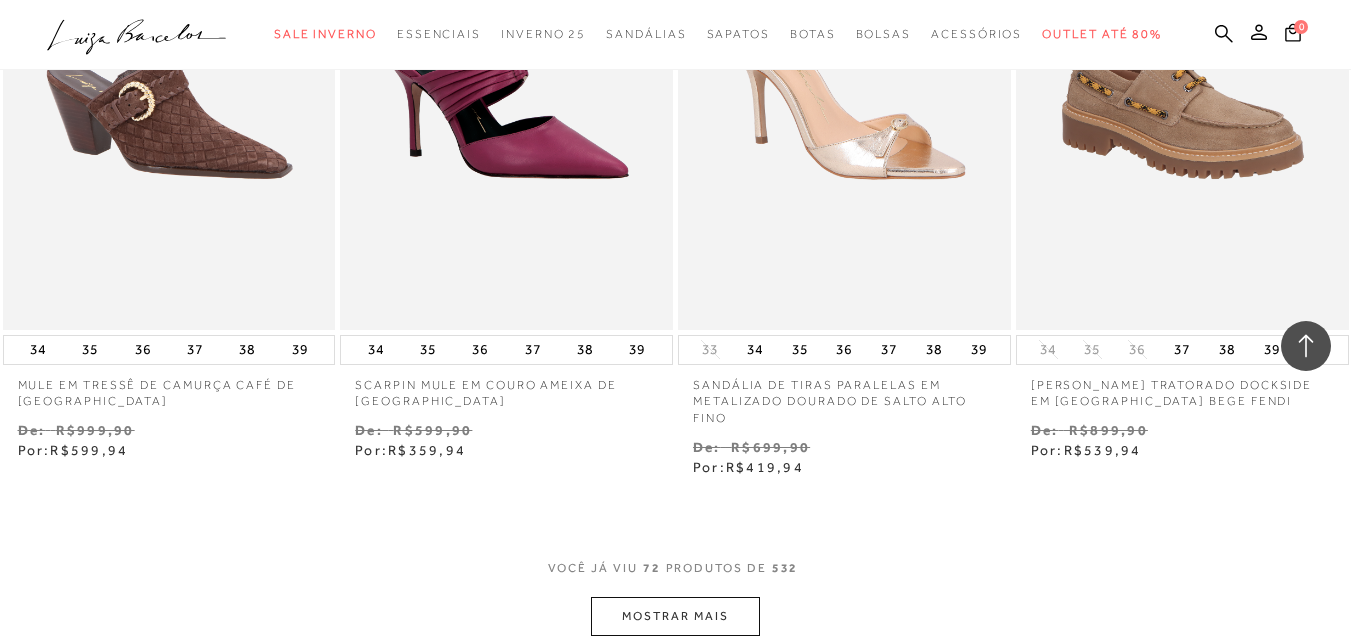 scroll, scrollTop: 11738, scrollLeft: 0, axis: vertical 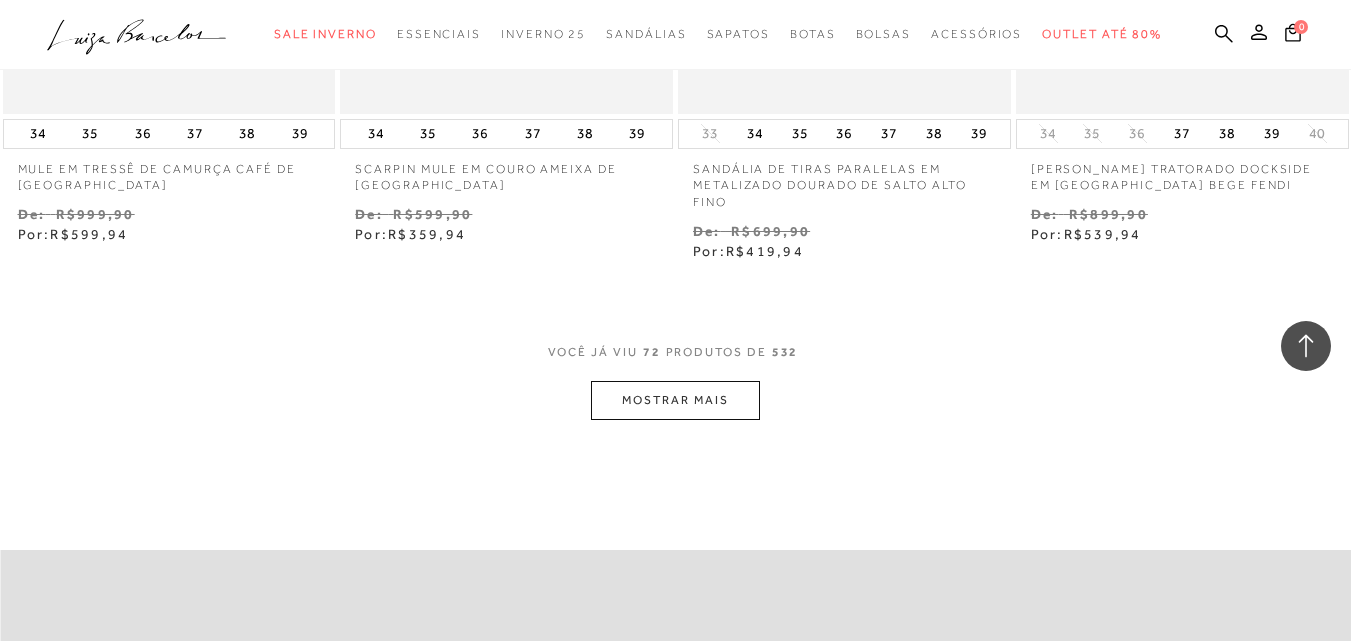 click on "MOSTRAR MAIS" at bounding box center [675, 400] 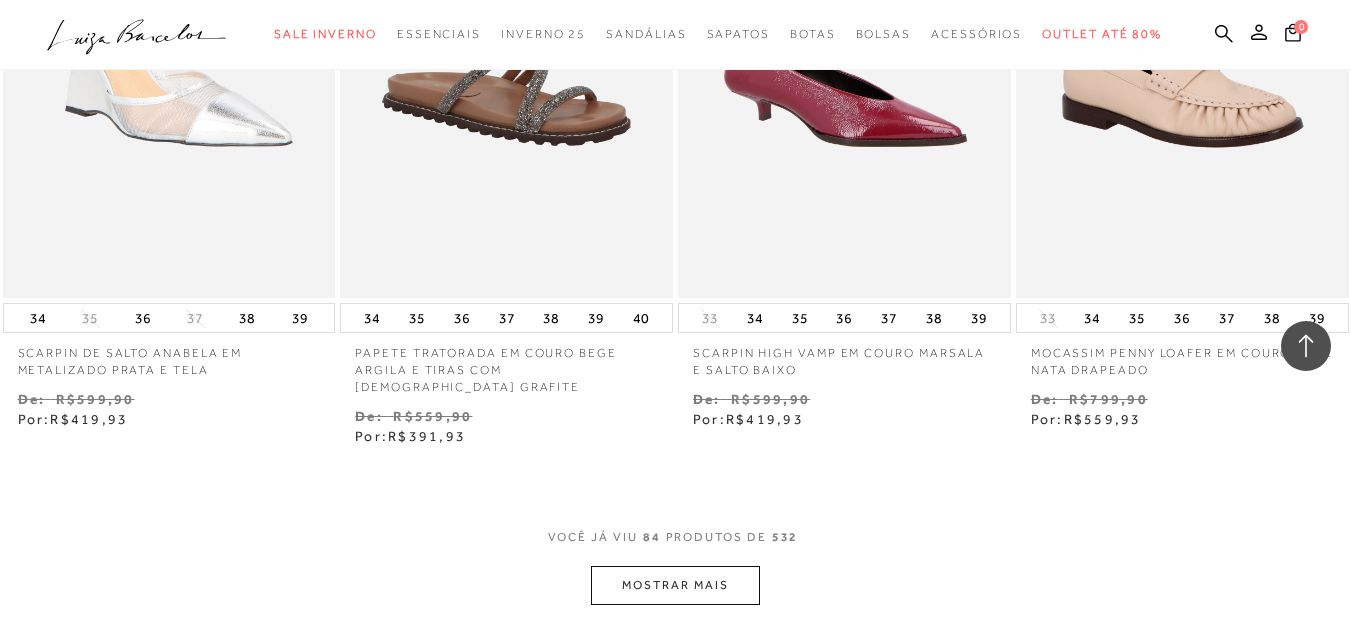scroll, scrollTop: 13769, scrollLeft: 0, axis: vertical 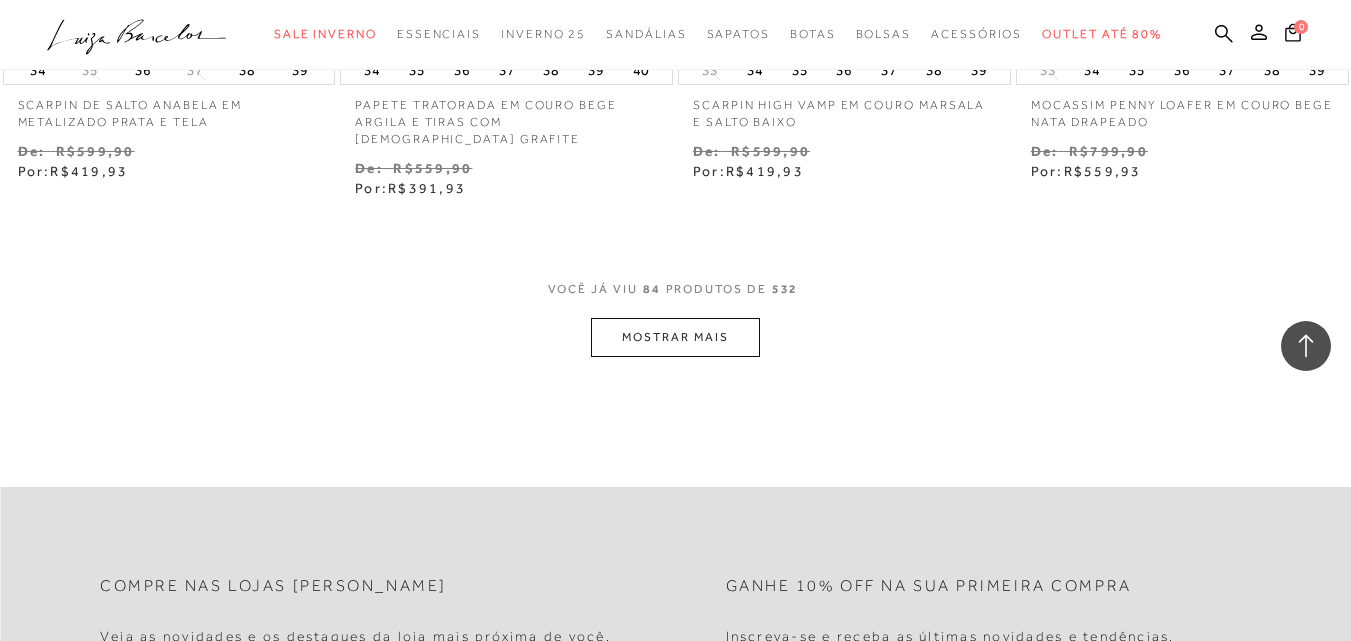 click on "MOSTRAR MAIS" at bounding box center [675, 337] 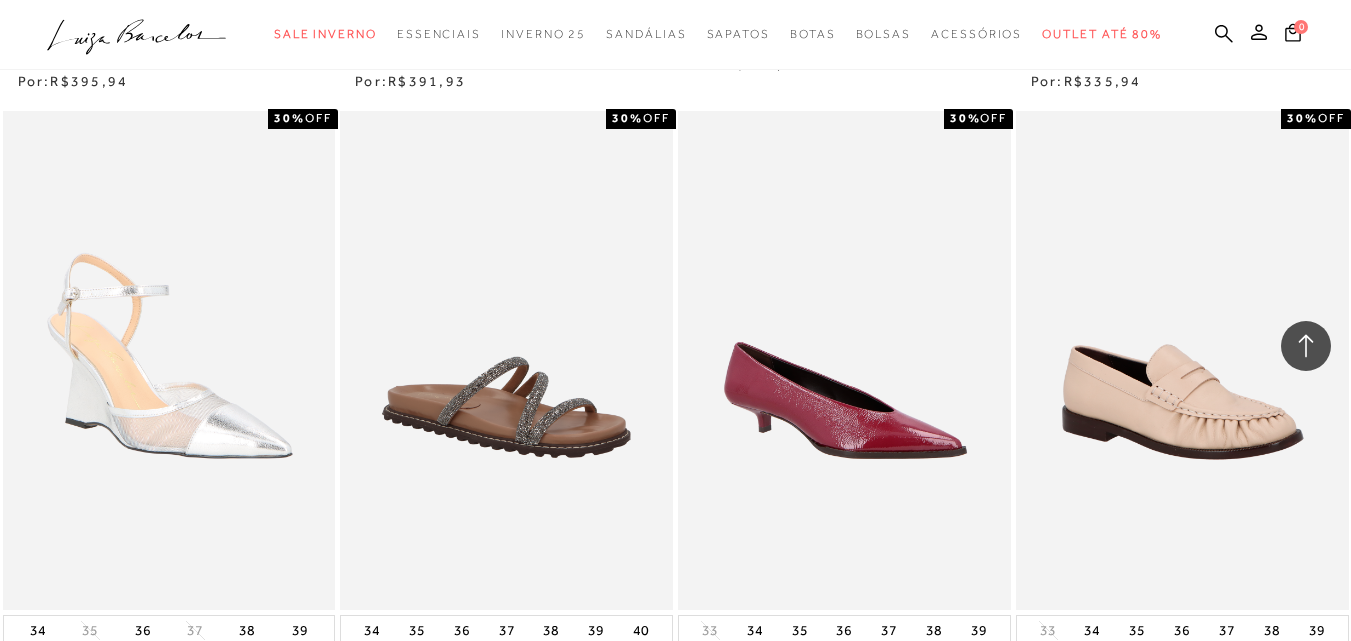 scroll, scrollTop: 11900, scrollLeft: 0, axis: vertical 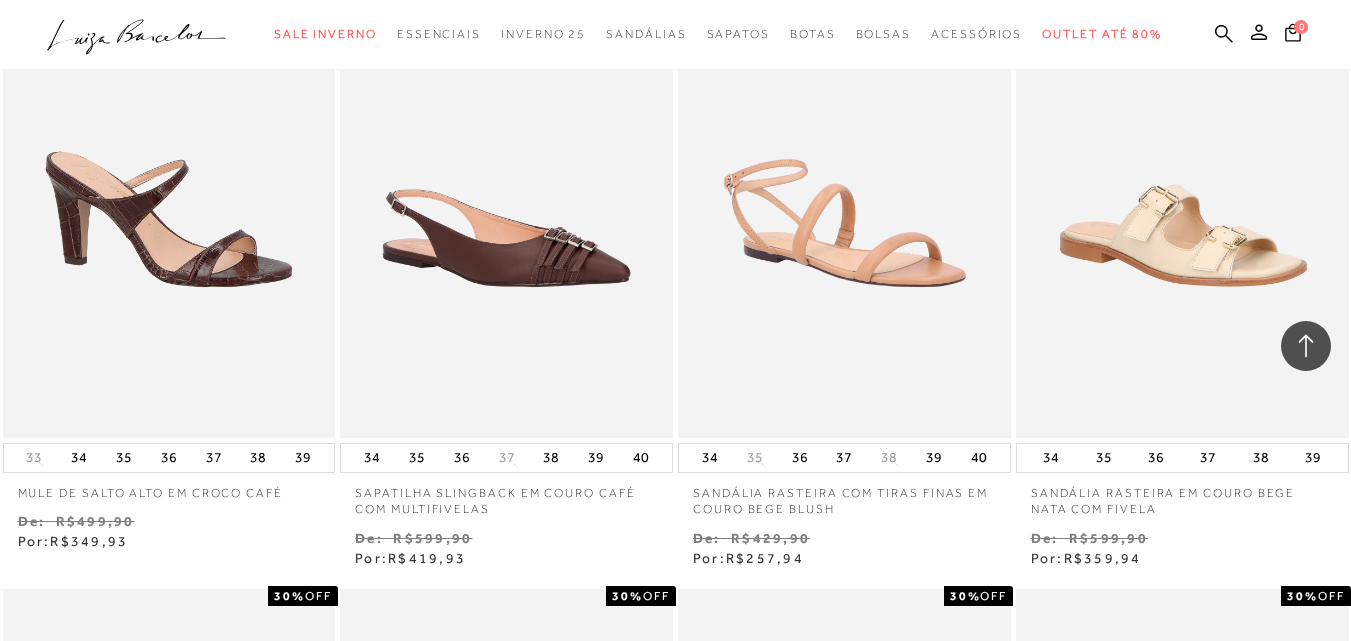 click at bounding box center [169, 188] 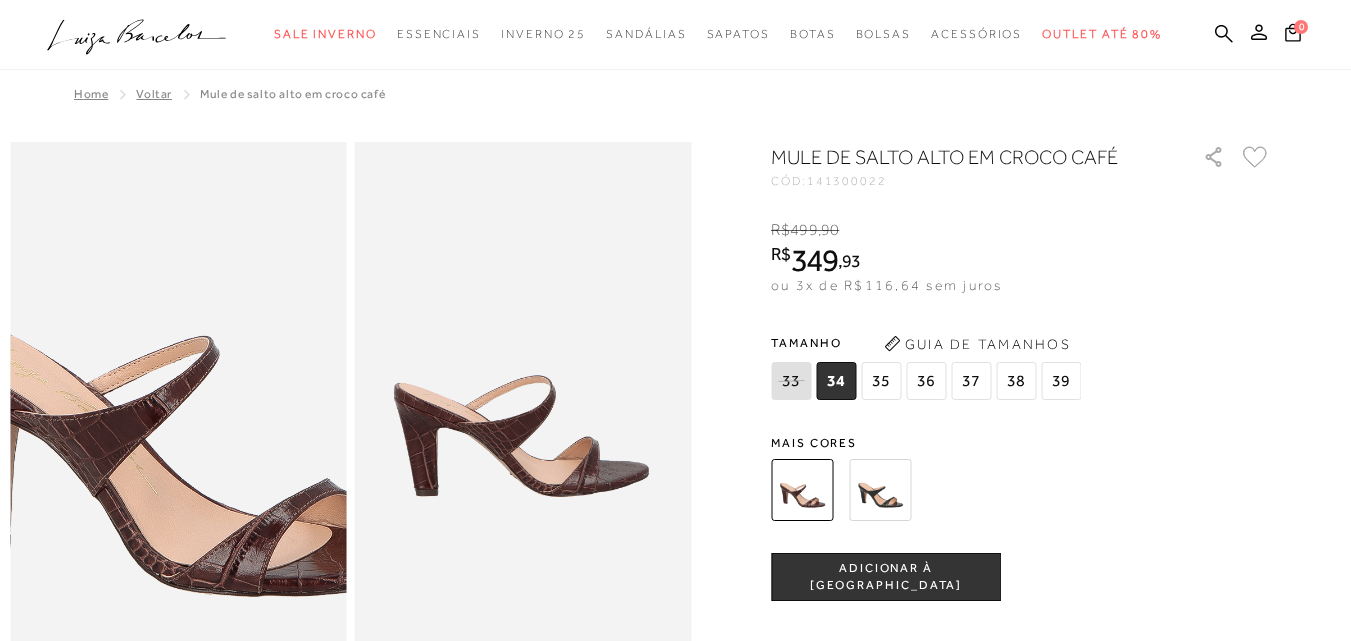 scroll, scrollTop: 0, scrollLeft: 0, axis: both 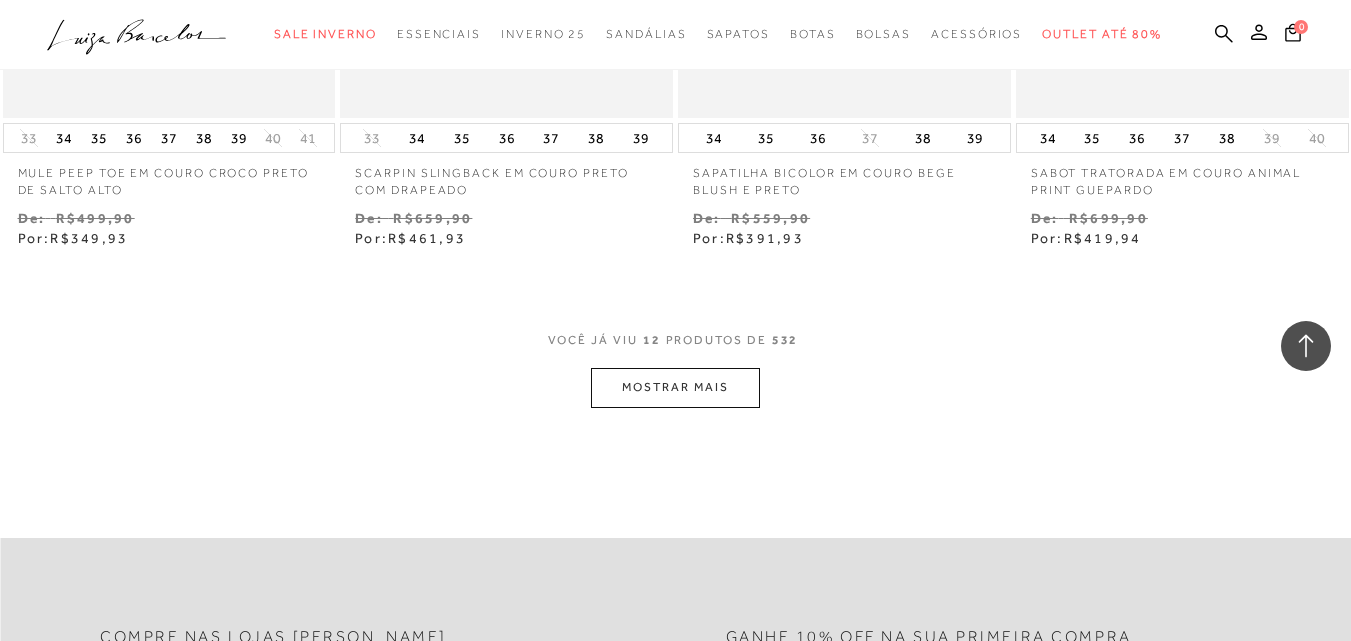 click on "MOSTRAR MAIS" at bounding box center [675, 387] 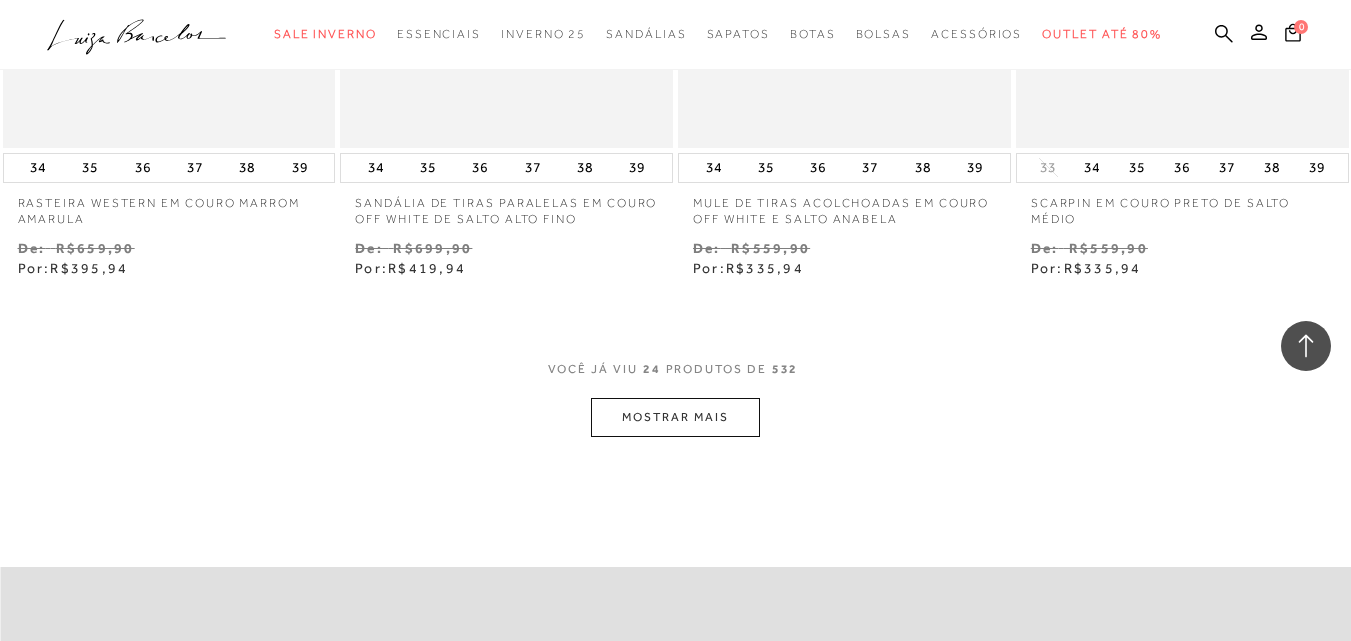 scroll, scrollTop: 3867, scrollLeft: 0, axis: vertical 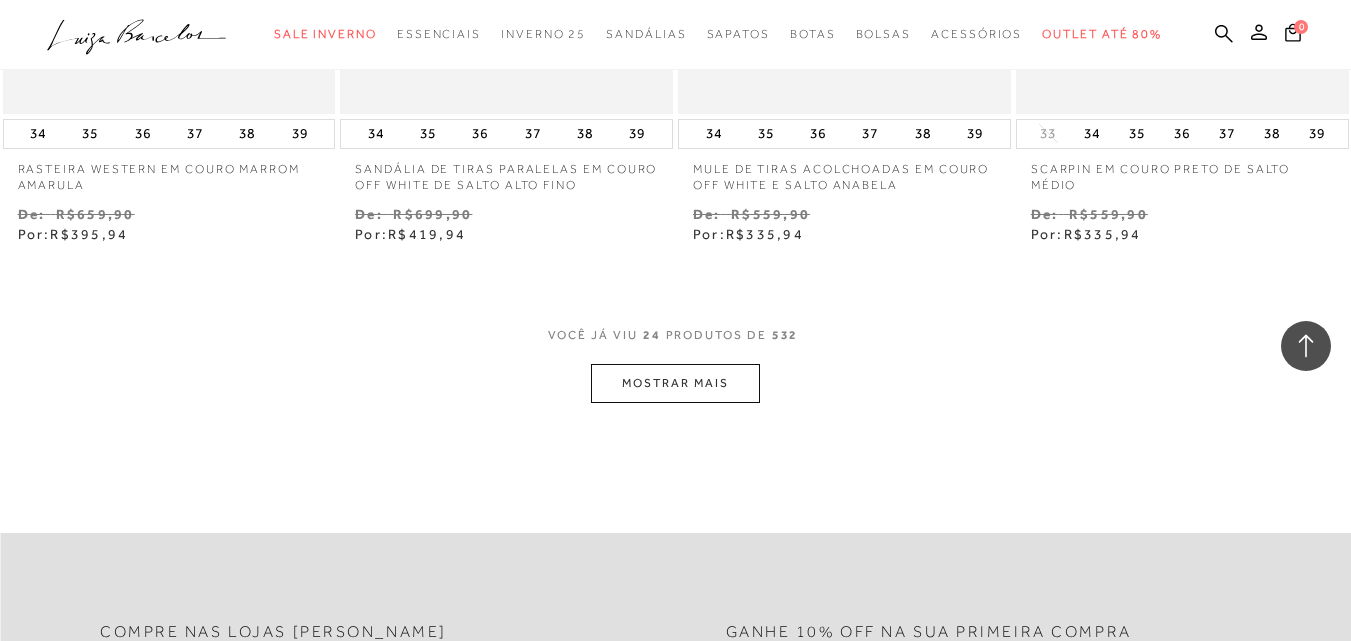 click on "MOSTRAR MAIS" at bounding box center [675, 383] 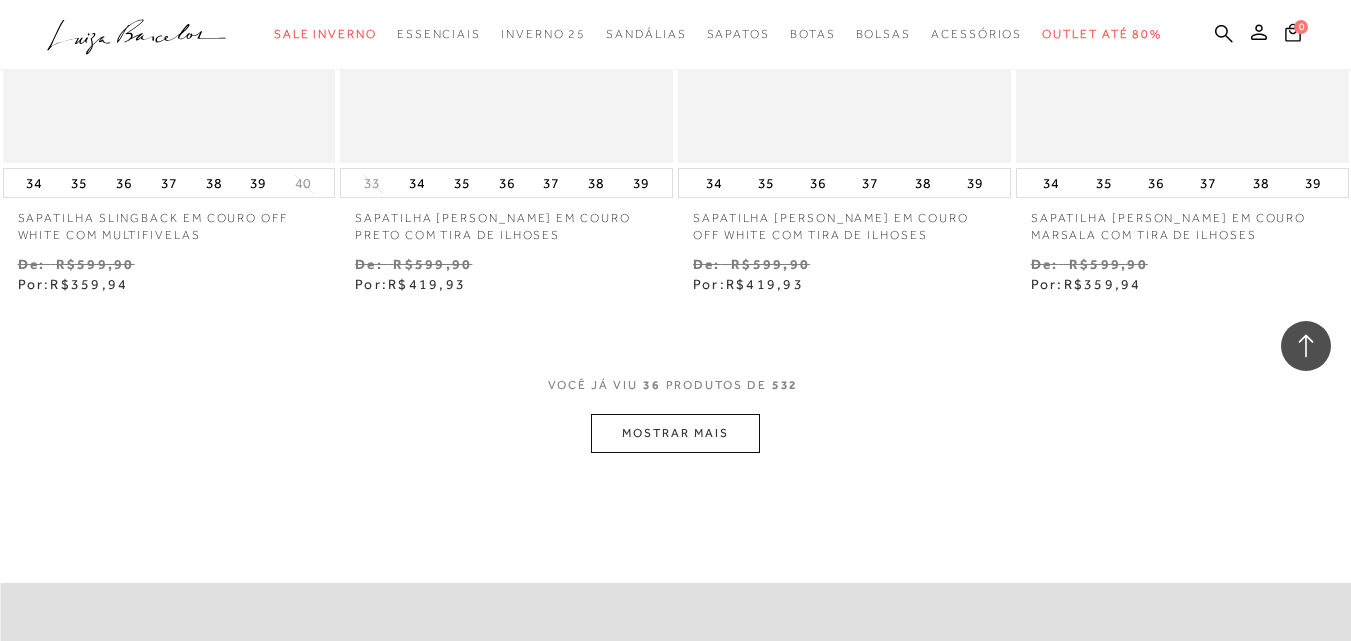scroll, scrollTop: 5997, scrollLeft: 0, axis: vertical 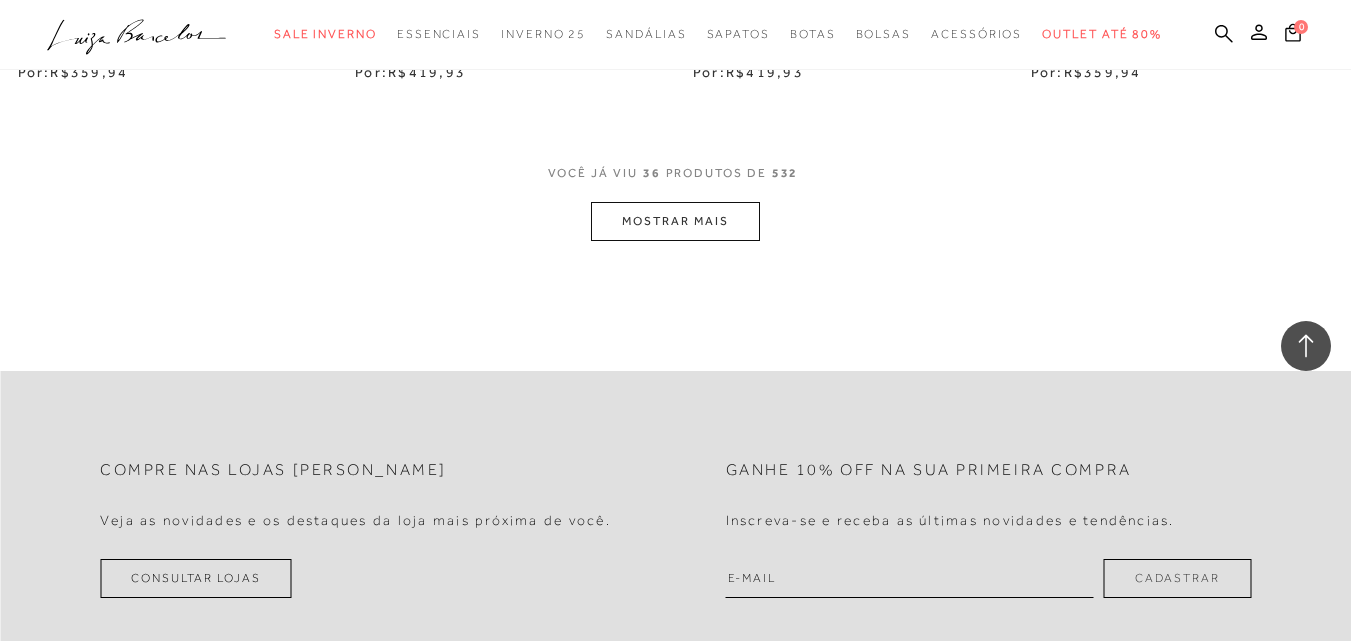 click on "MOSTRAR MAIS" at bounding box center (675, 221) 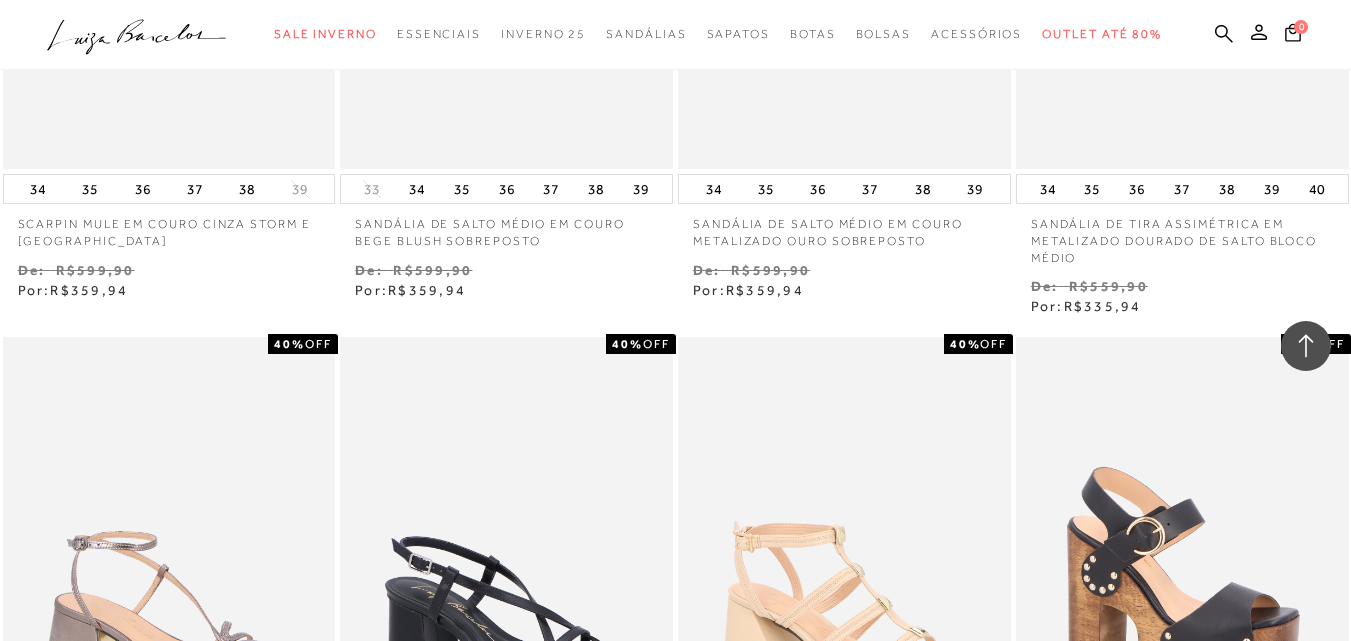 scroll, scrollTop: 7170, scrollLeft: 0, axis: vertical 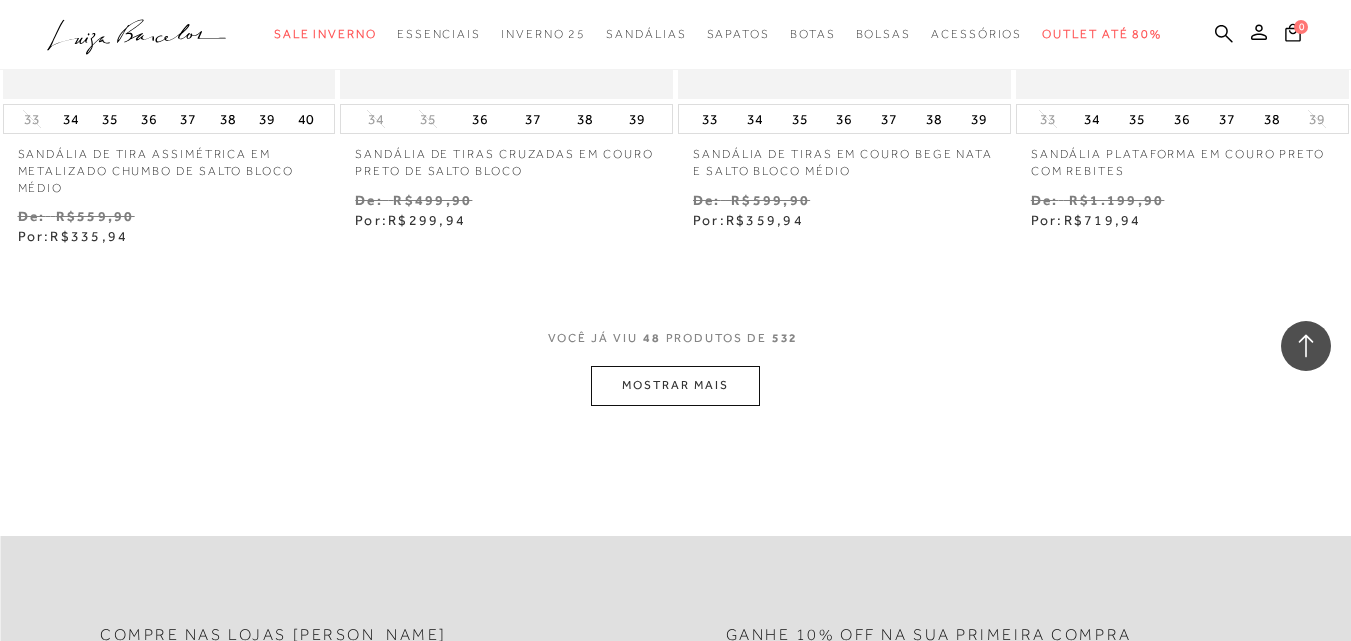 click on "MOSTRAR MAIS" at bounding box center (675, 385) 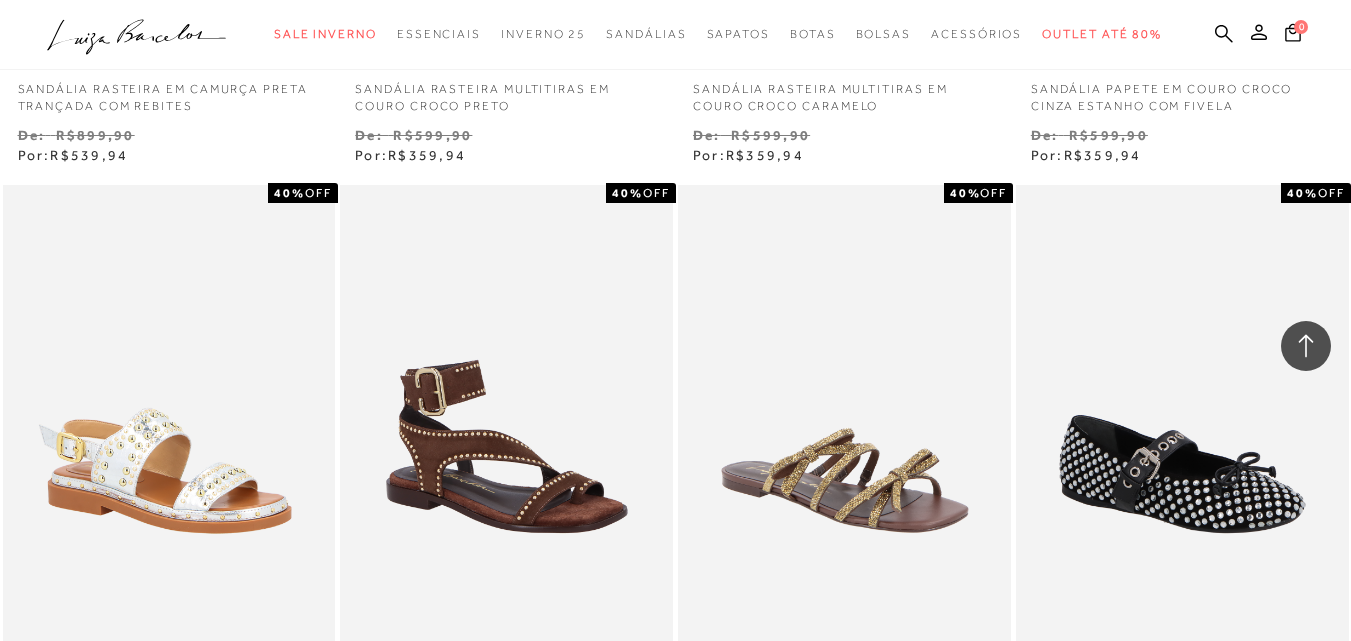 scroll, scrollTop: 8604, scrollLeft: 0, axis: vertical 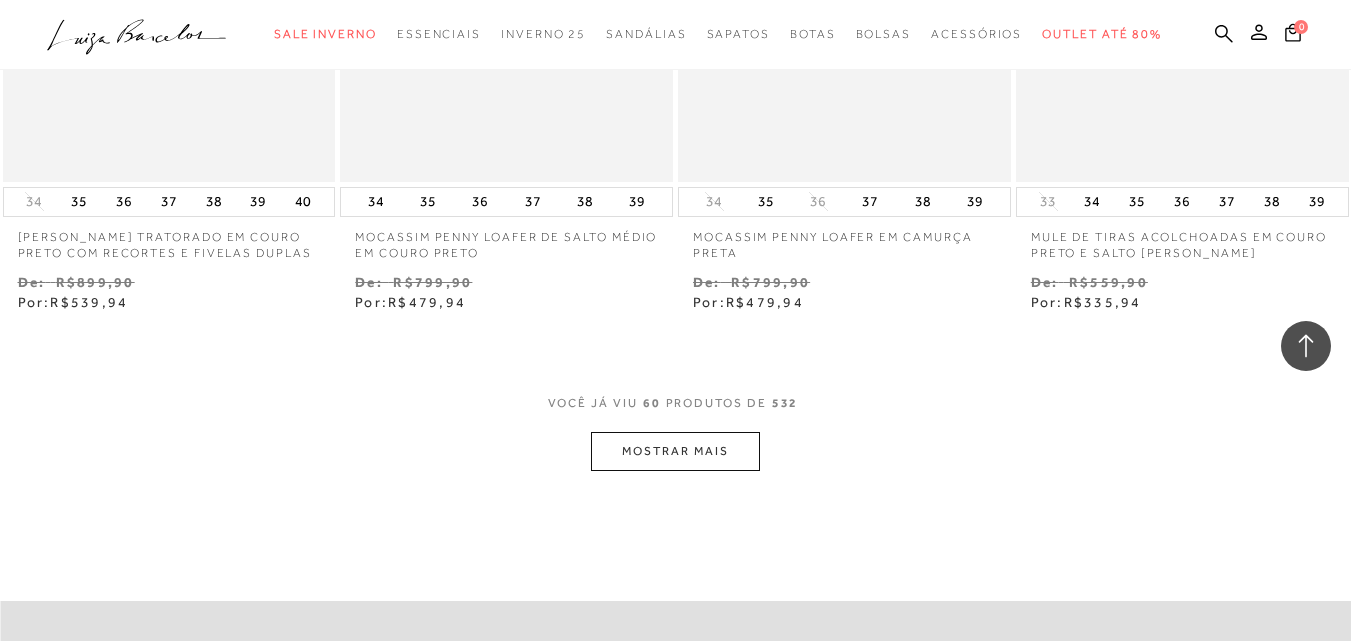 click on "MOSTRAR MAIS" at bounding box center (675, 451) 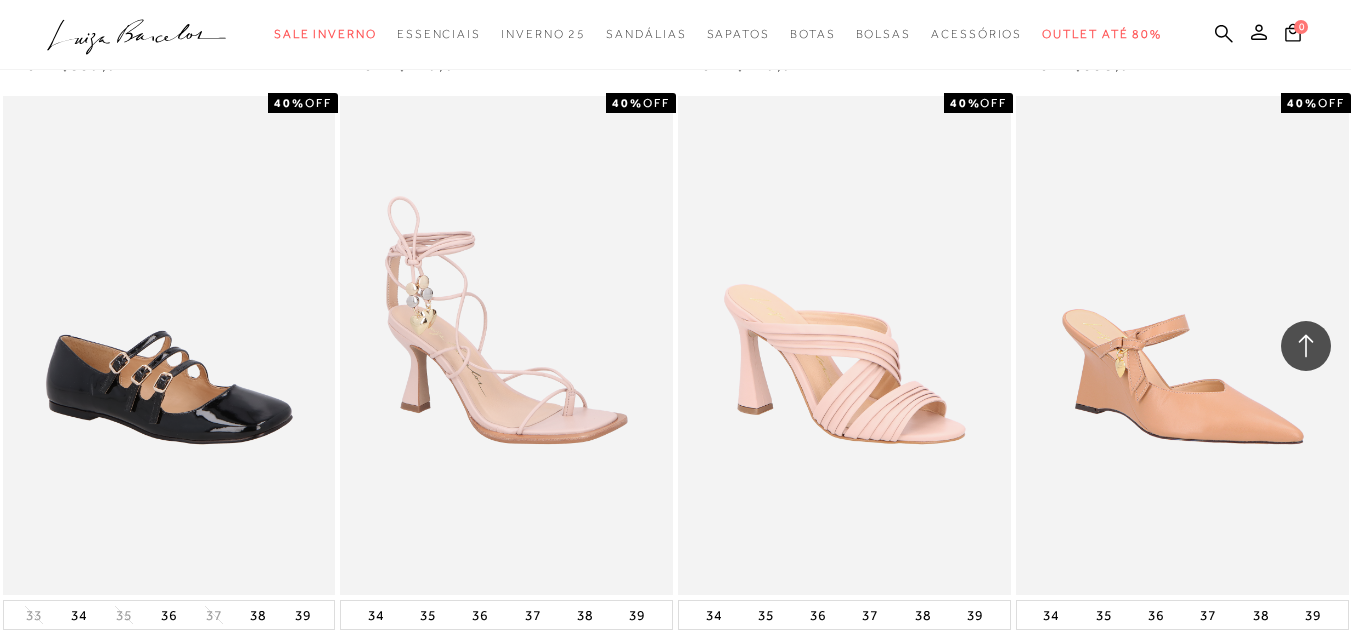 scroll, scrollTop: 10085, scrollLeft: 0, axis: vertical 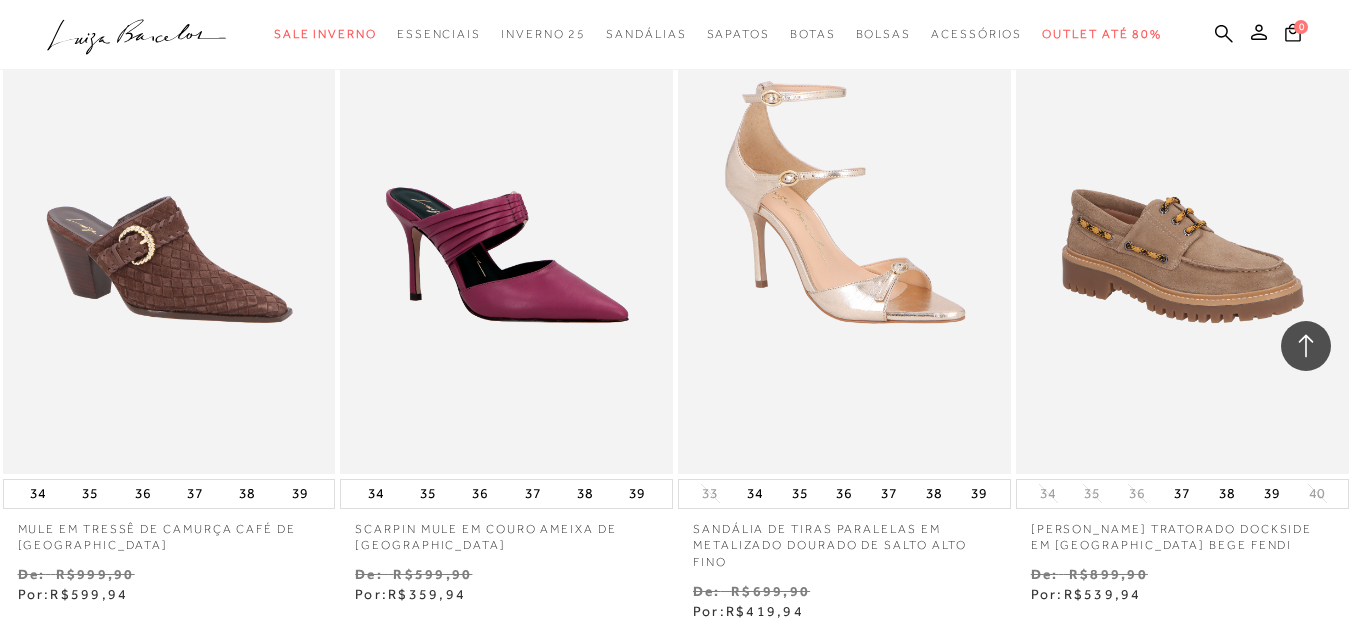 click on "Venda
De:
R$899,90
Por:
R$539,94" at bounding box center [1182, 584] 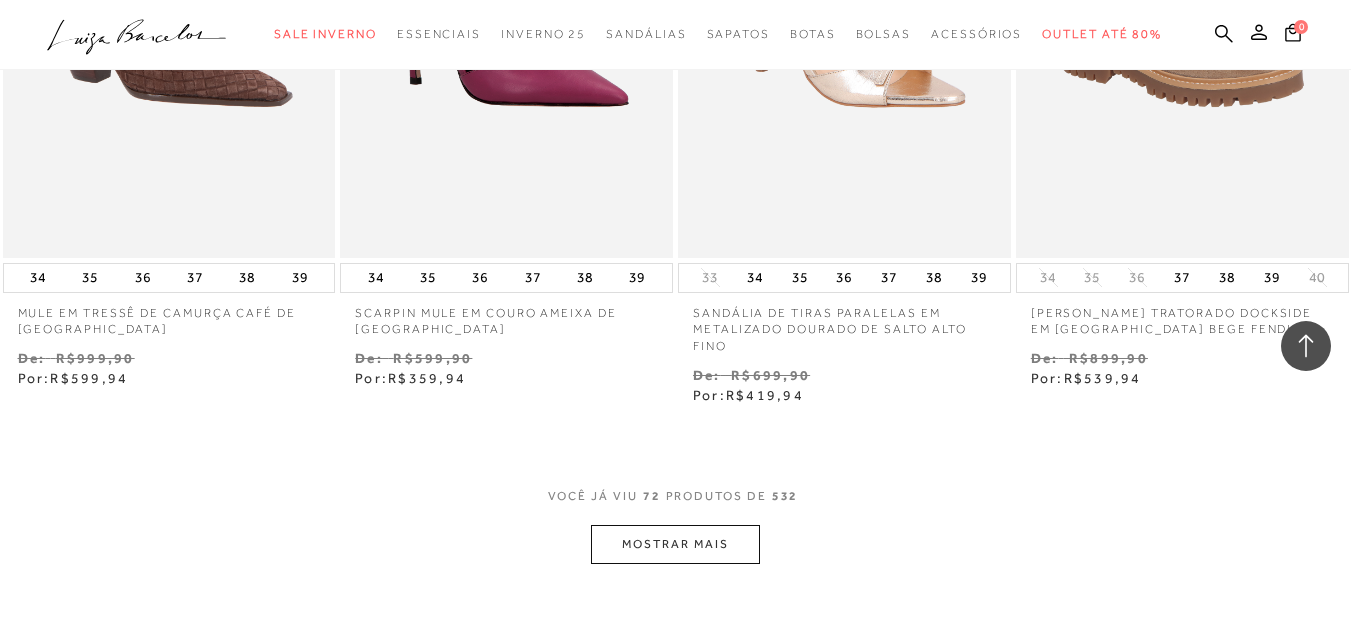 scroll, scrollTop: 11615, scrollLeft: 0, axis: vertical 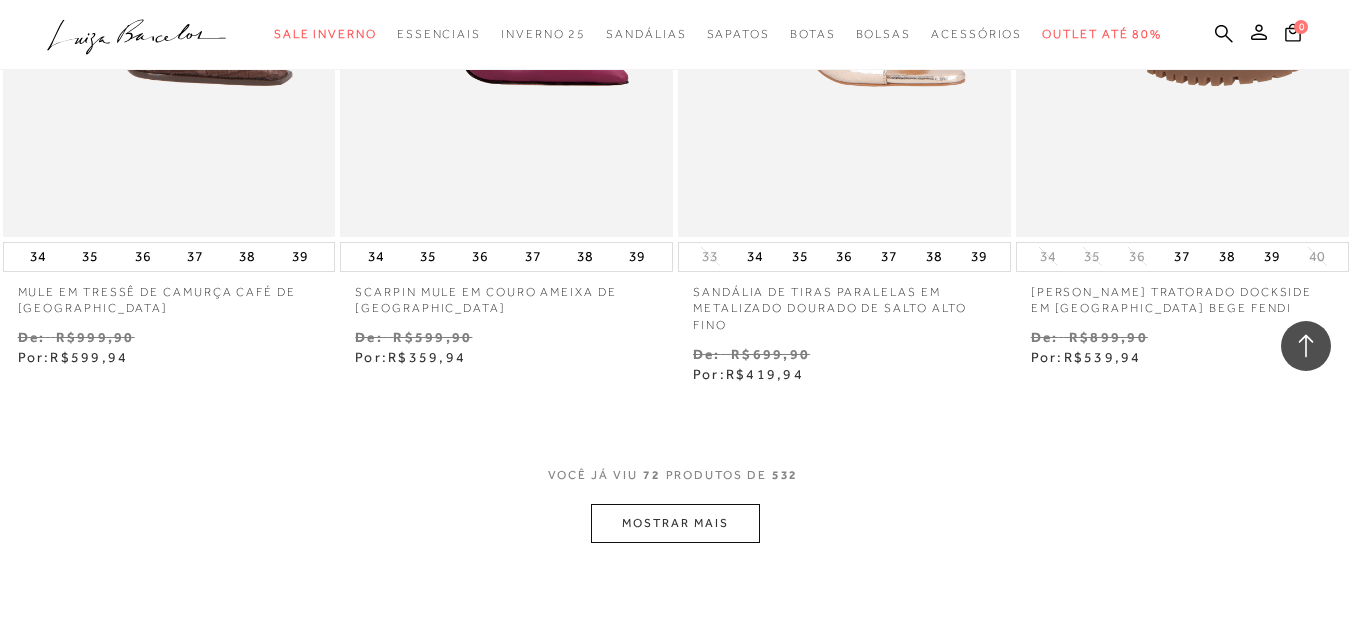 click on "MOSTRAR MAIS" at bounding box center [675, 523] 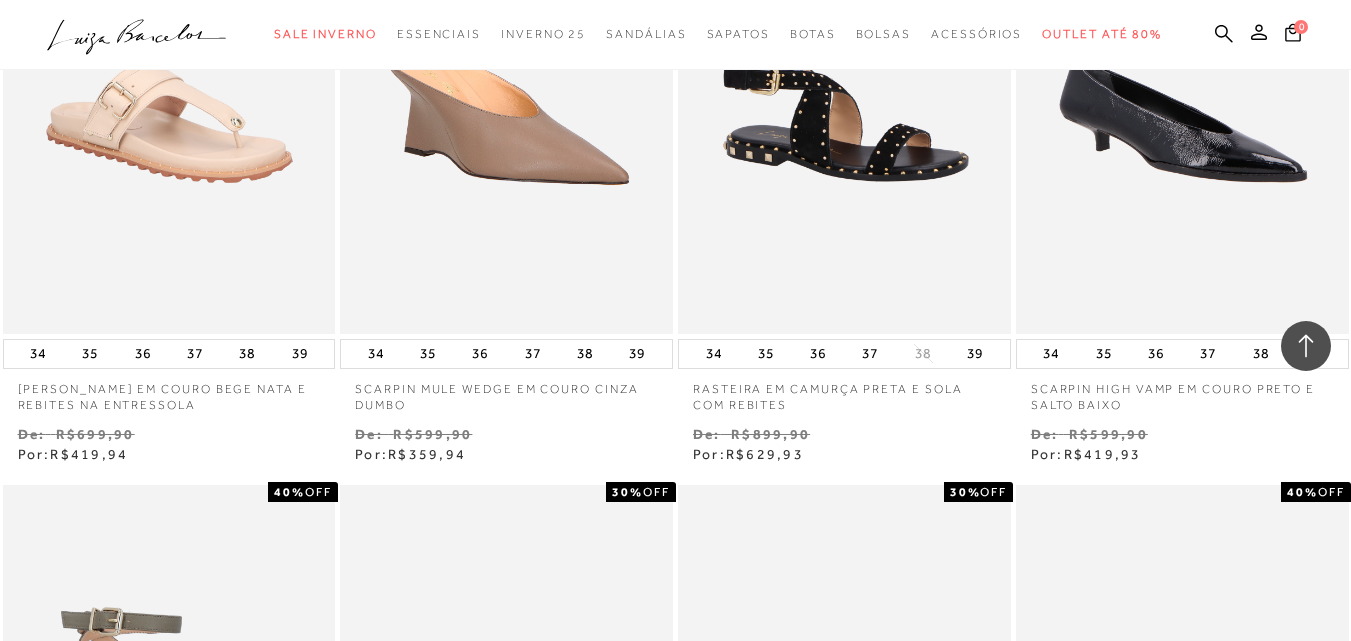 scroll, scrollTop: 12235, scrollLeft: 0, axis: vertical 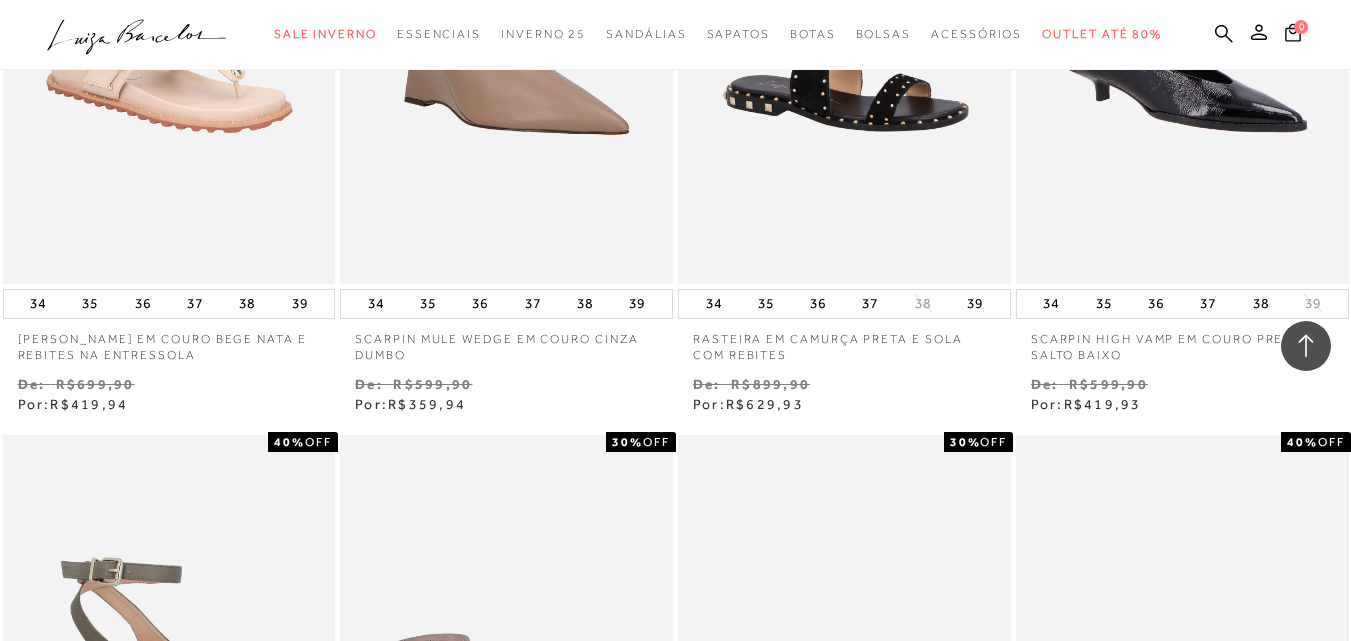 type 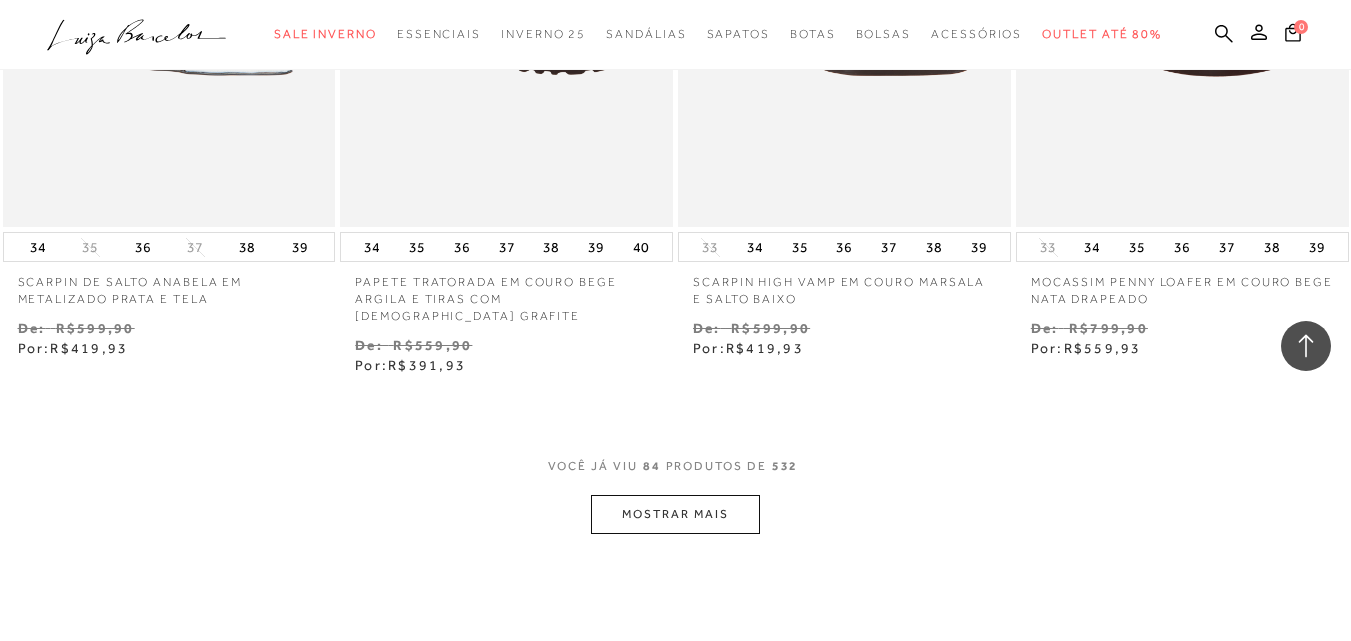 scroll, scrollTop: 13595, scrollLeft: 0, axis: vertical 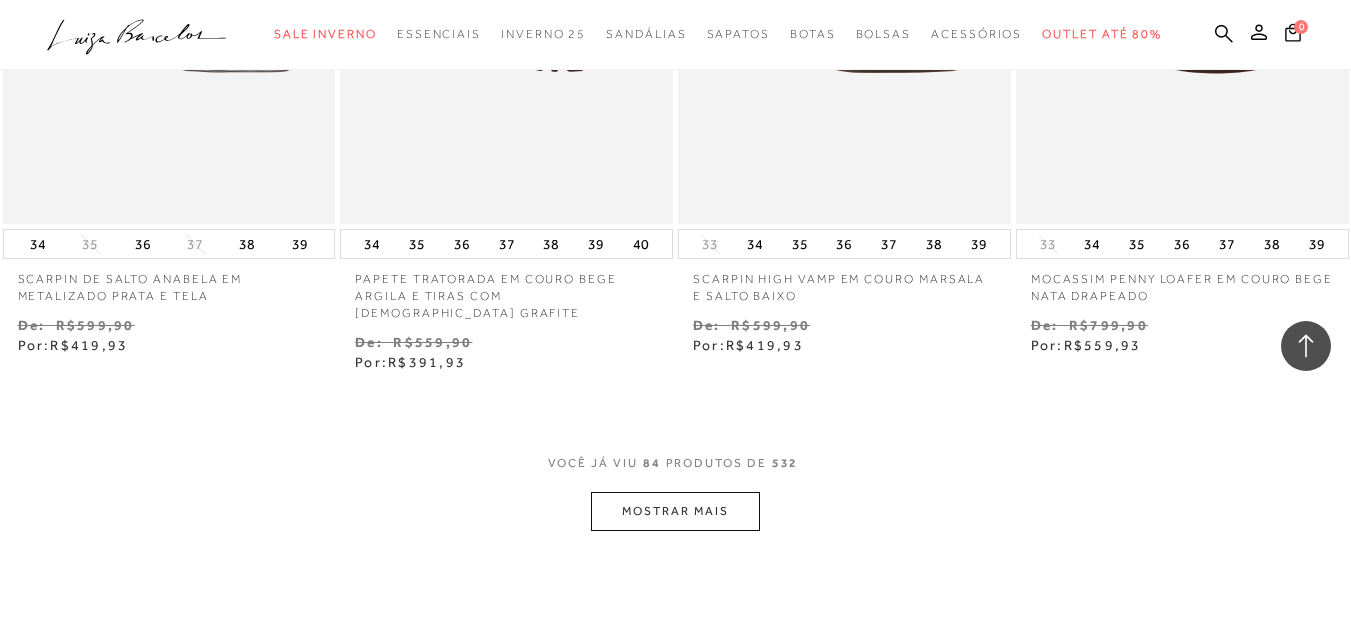 click on "MOSTRAR MAIS" at bounding box center (675, 511) 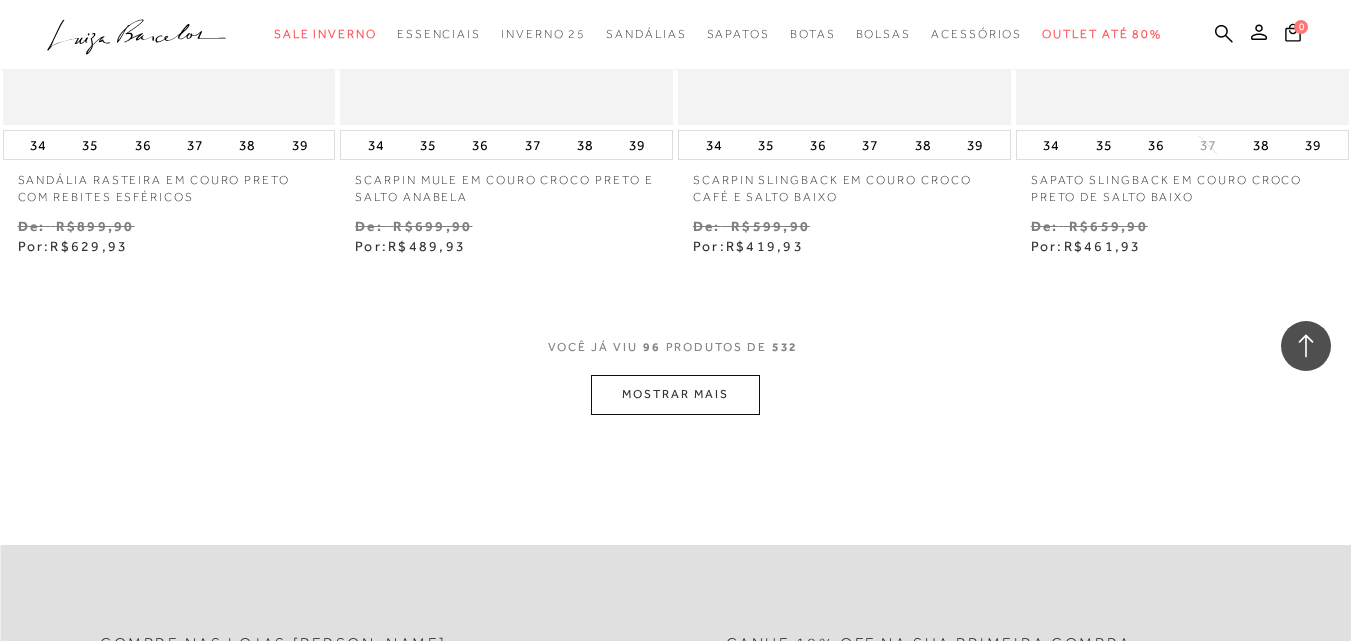 scroll, scrollTop: 15715, scrollLeft: 0, axis: vertical 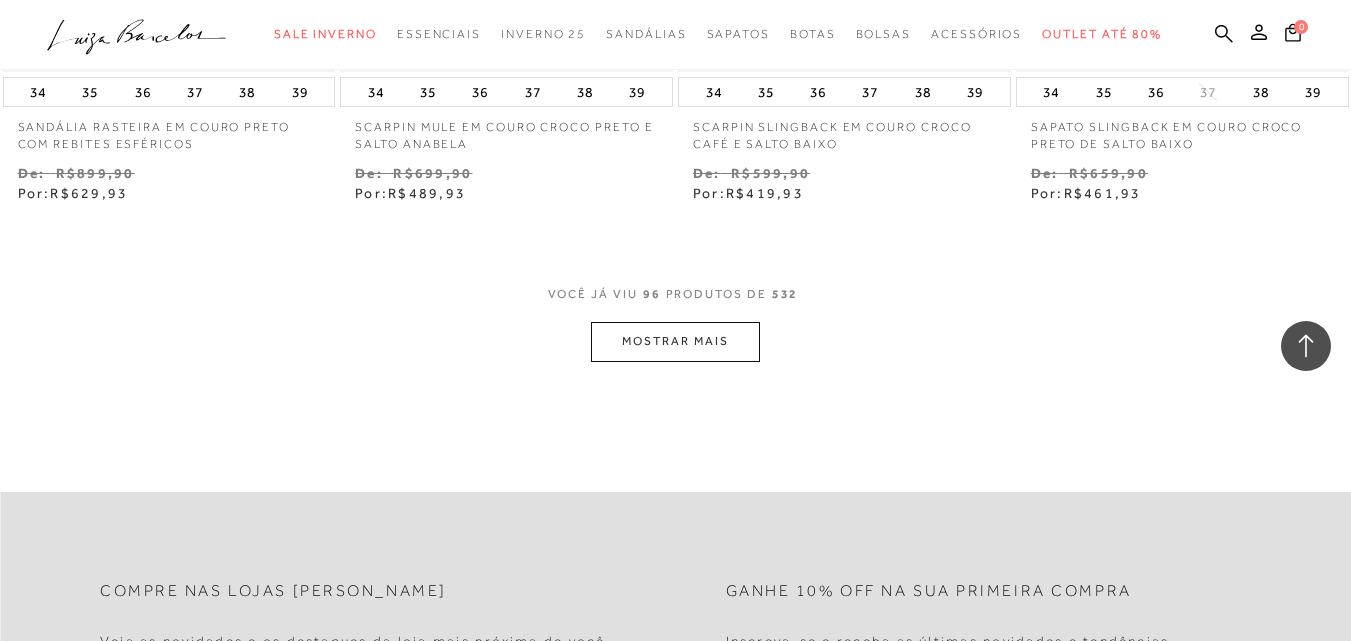 click on "MOSTRAR MAIS" at bounding box center [675, 341] 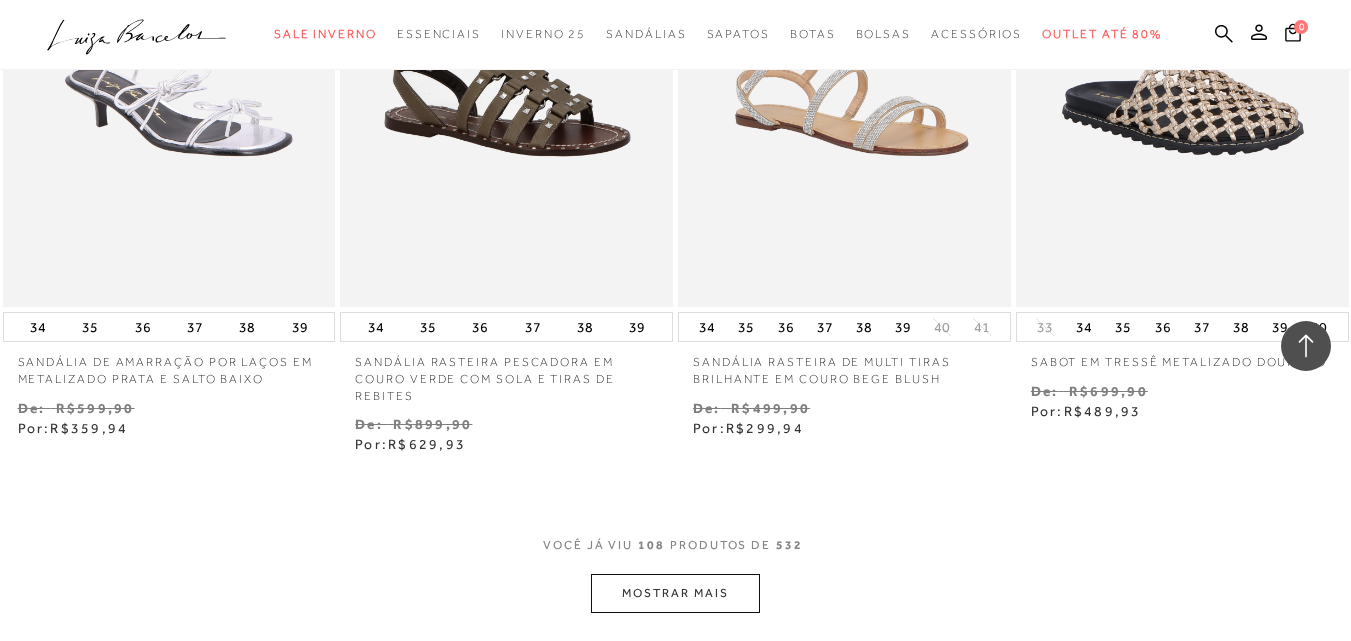 scroll, scrollTop: 17435, scrollLeft: 0, axis: vertical 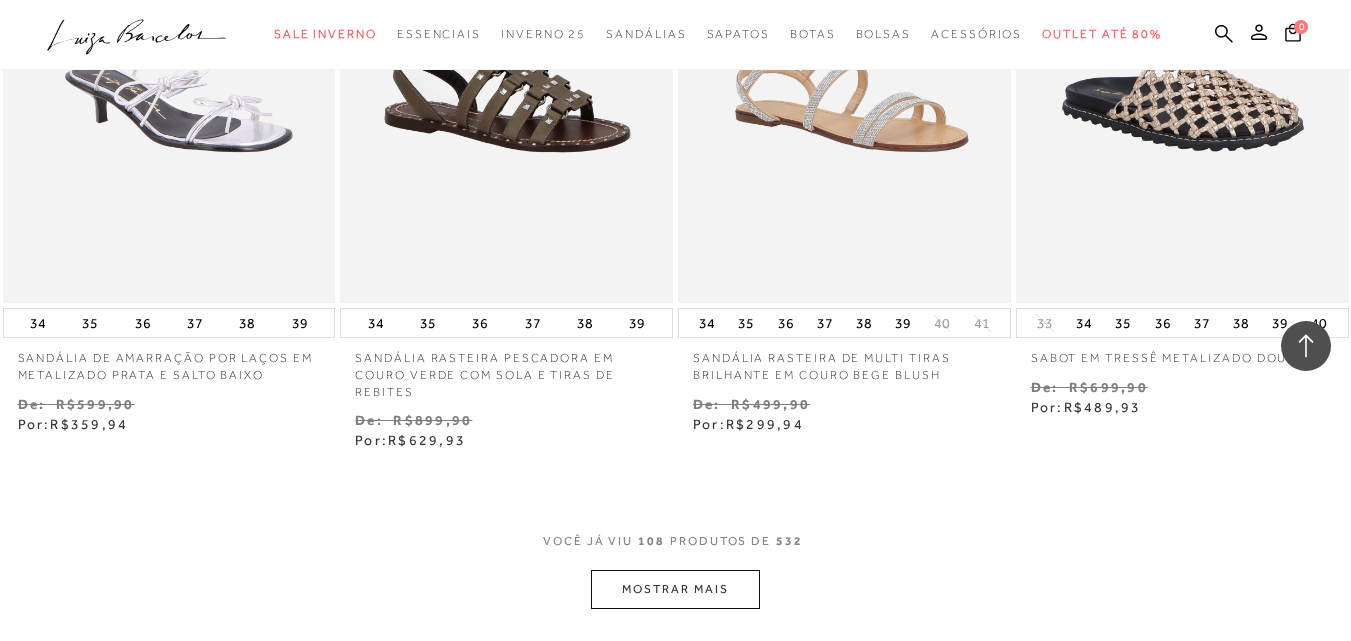 click on "MOSTRAR MAIS" at bounding box center (675, 589) 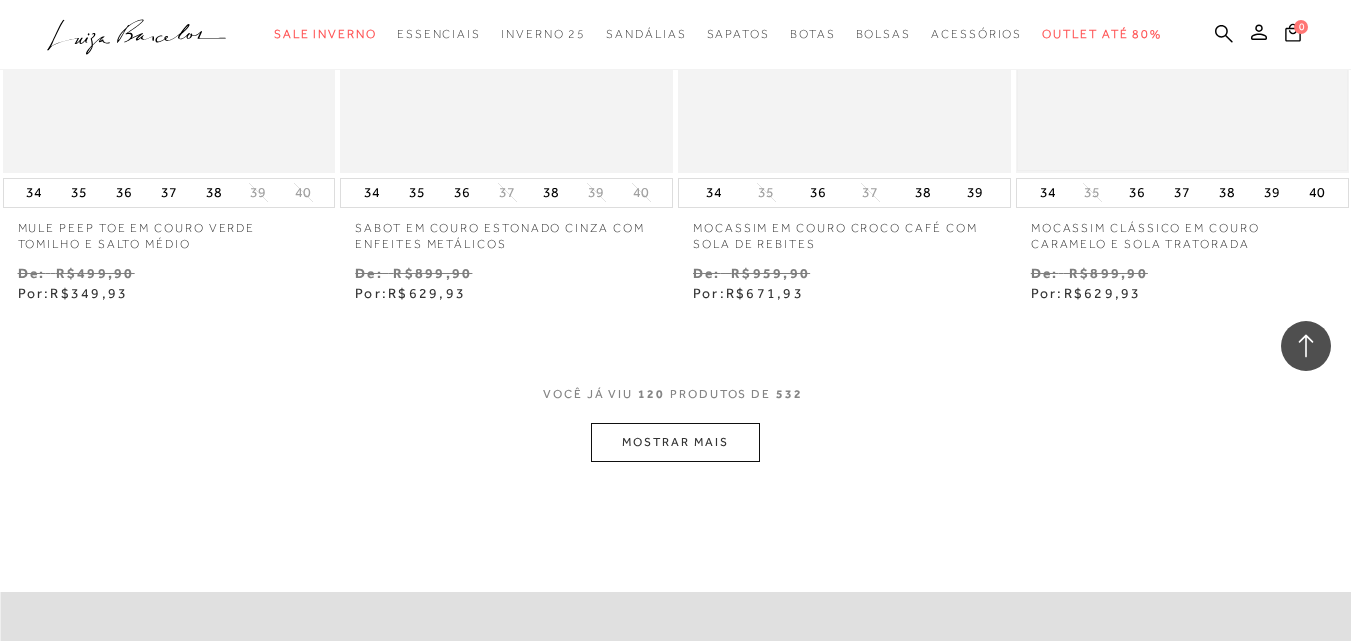scroll, scrollTop: 19595, scrollLeft: 0, axis: vertical 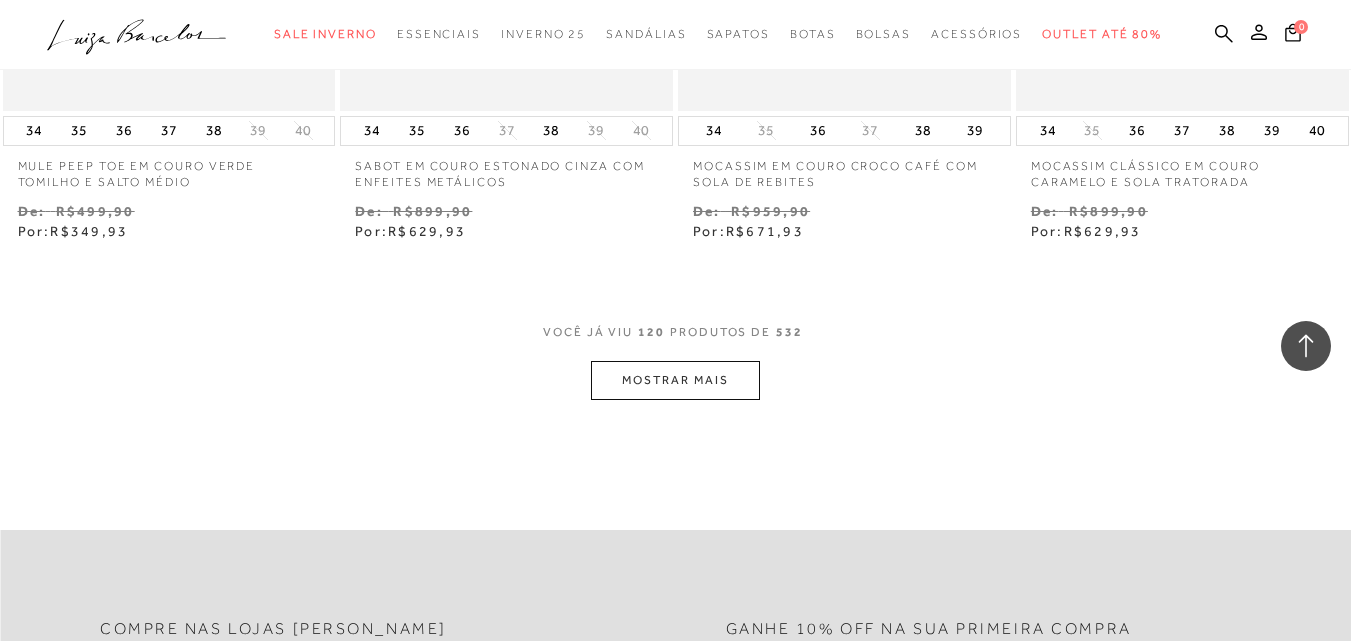 click on "MOSTRAR MAIS" at bounding box center (675, 380) 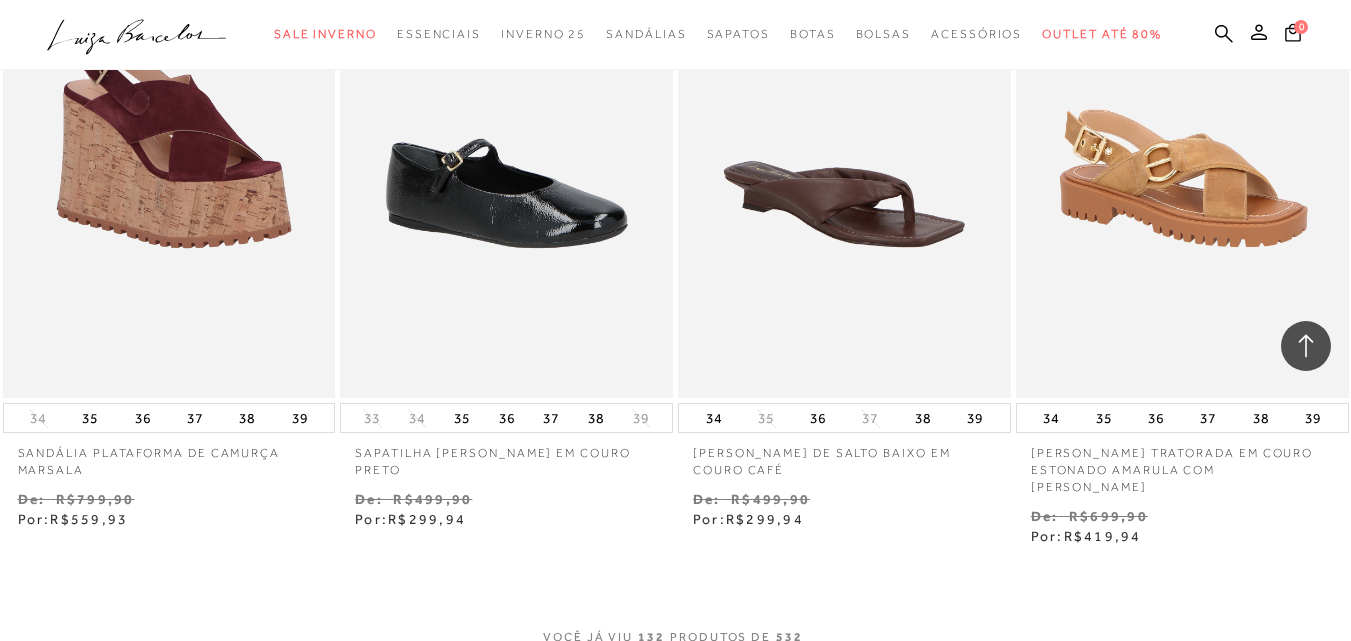 scroll, scrollTop: 21315, scrollLeft: 0, axis: vertical 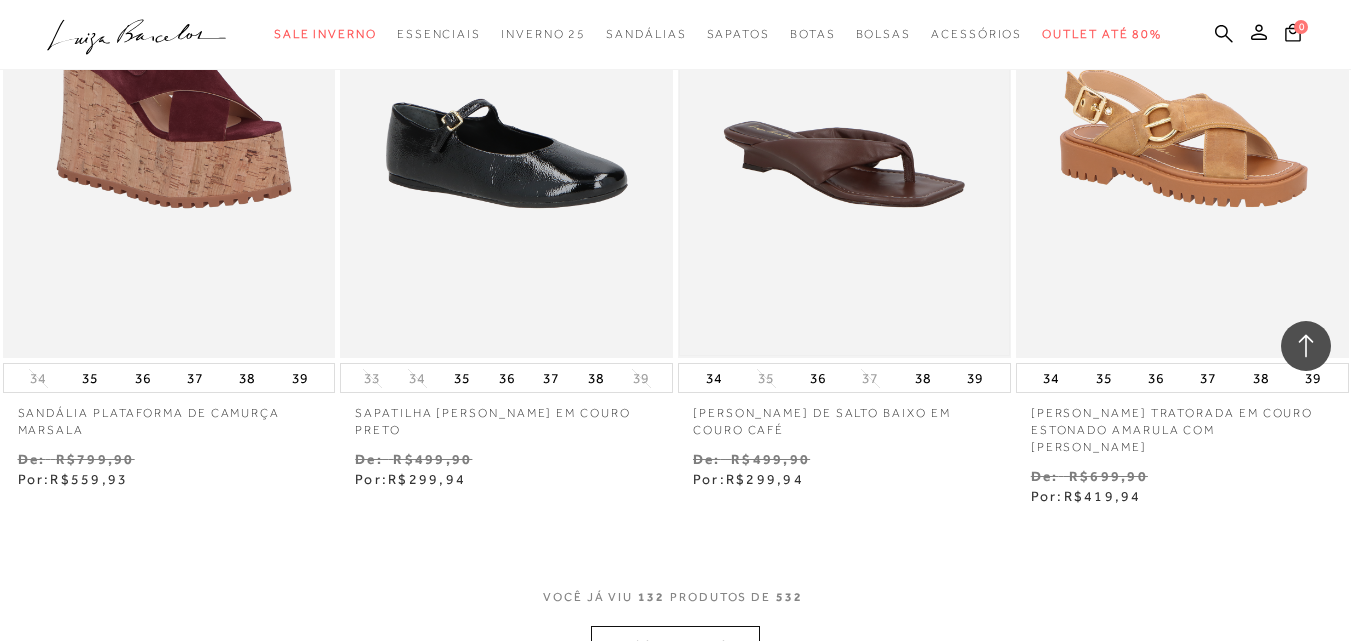click at bounding box center [844, 108] 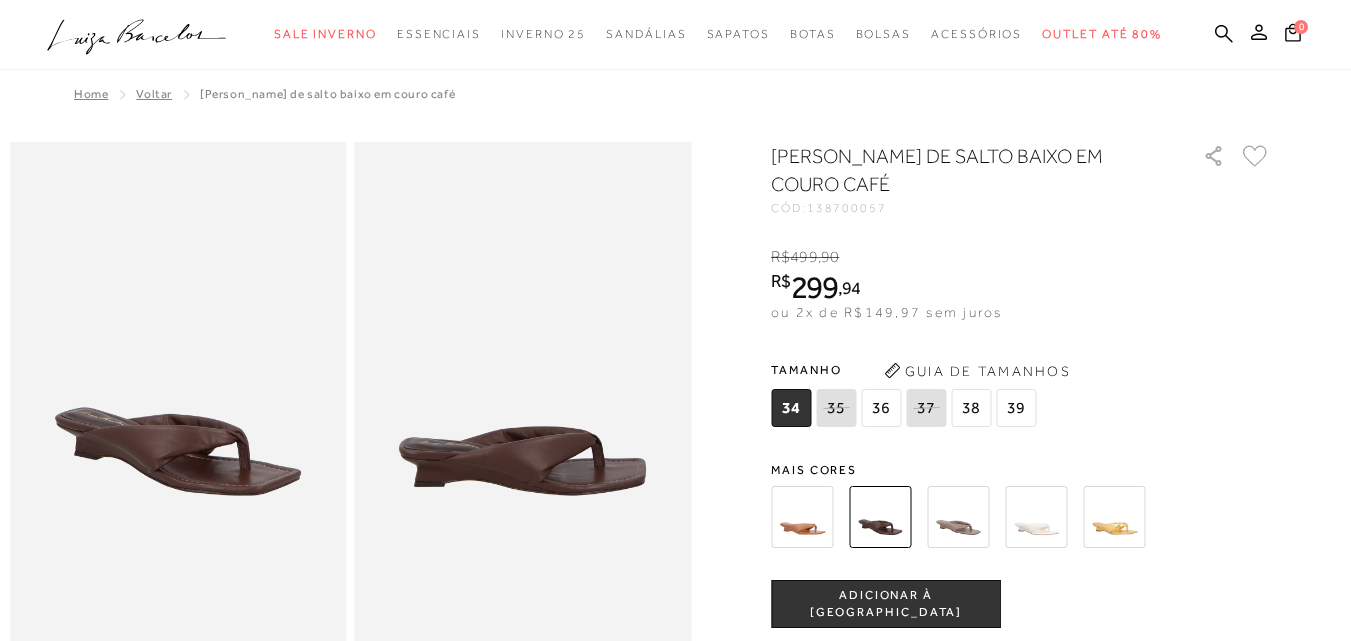 scroll, scrollTop: 0, scrollLeft: 0, axis: both 